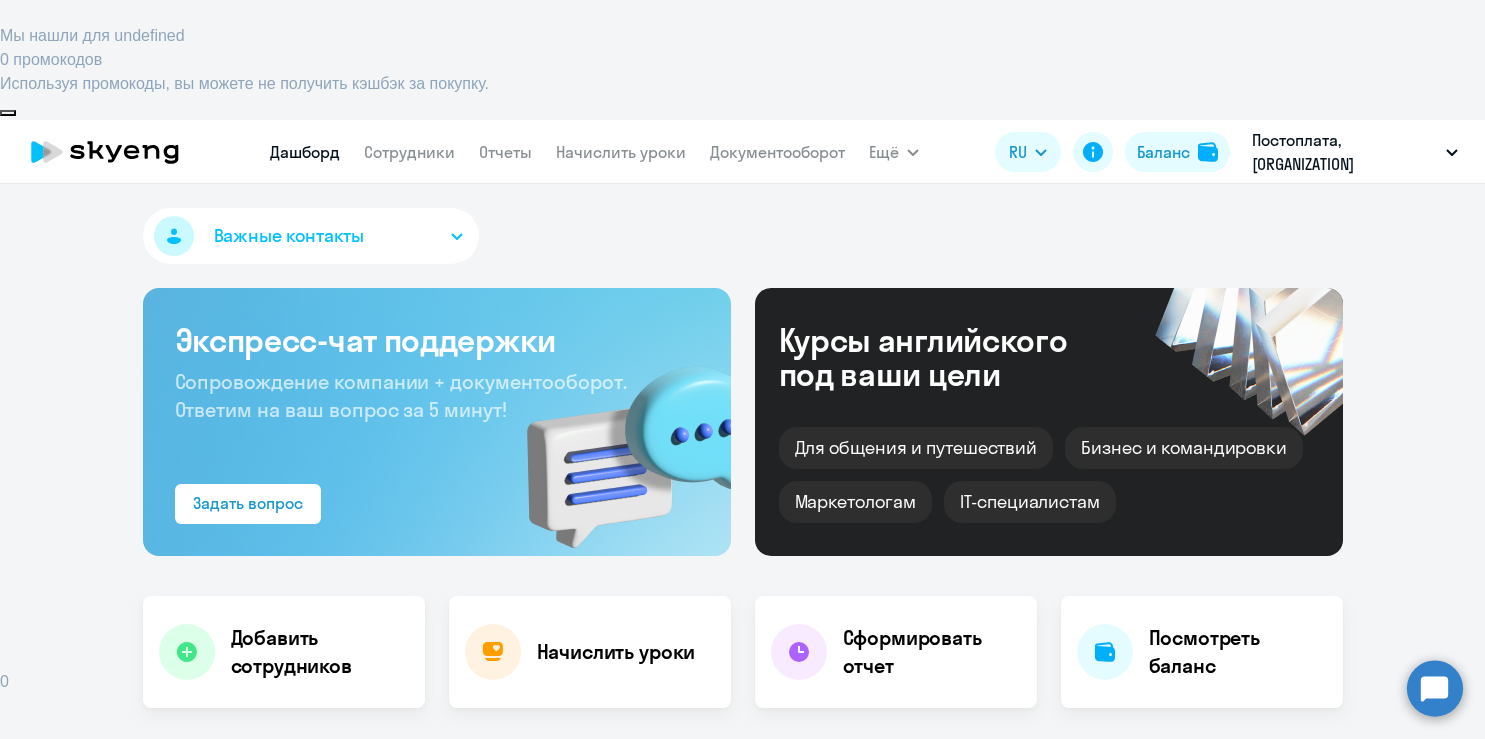 select on "30" 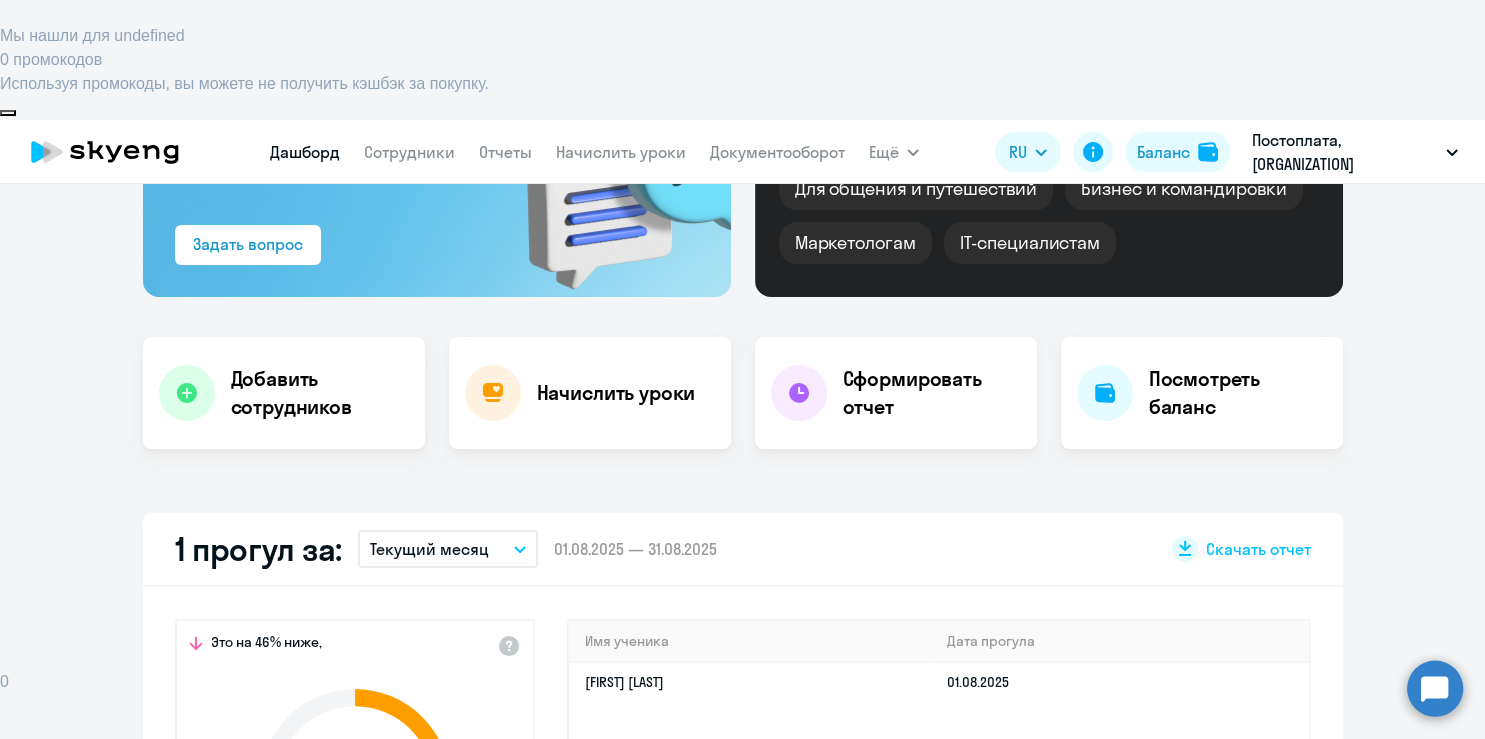 scroll, scrollTop: 518, scrollLeft: 0, axis: vertical 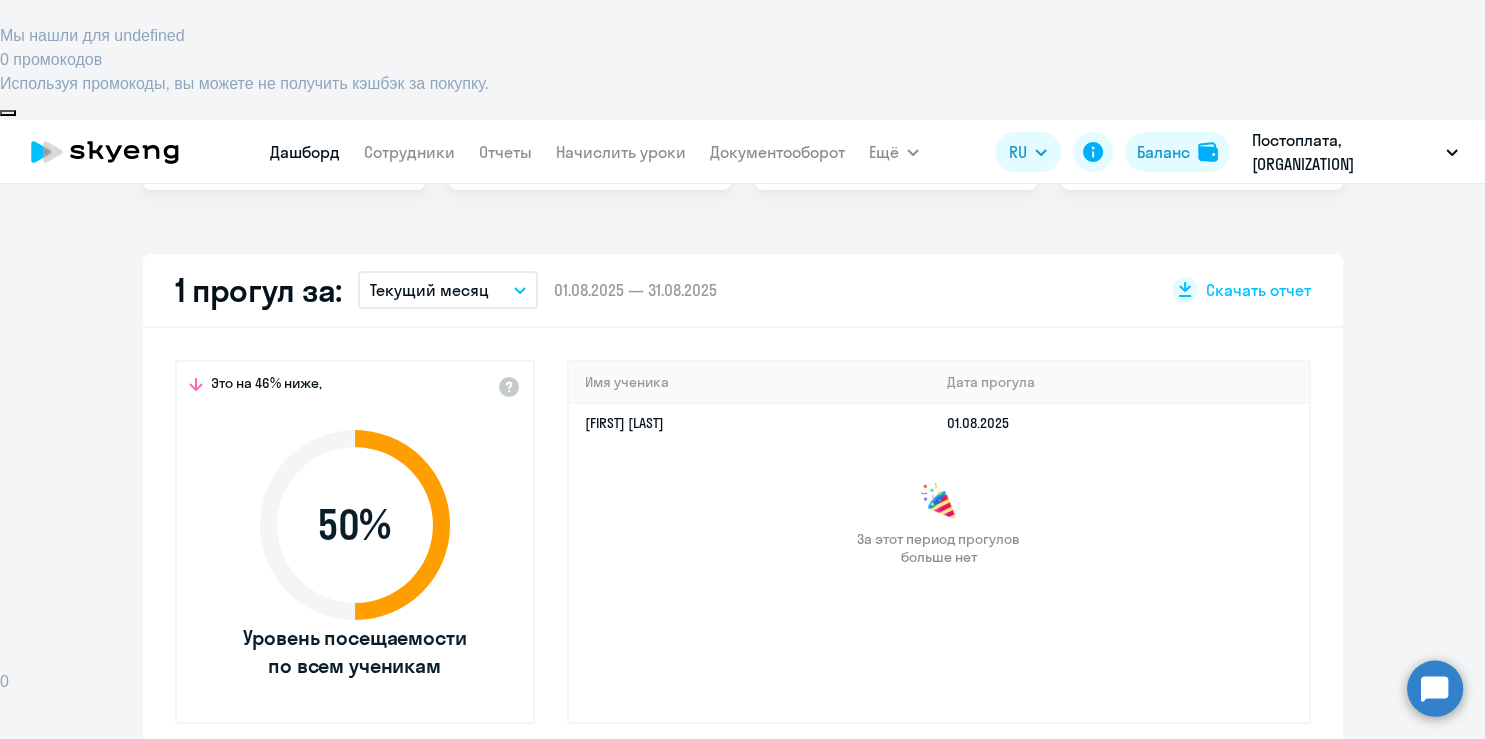 click on "Текущий месяц" at bounding box center (448, 290) 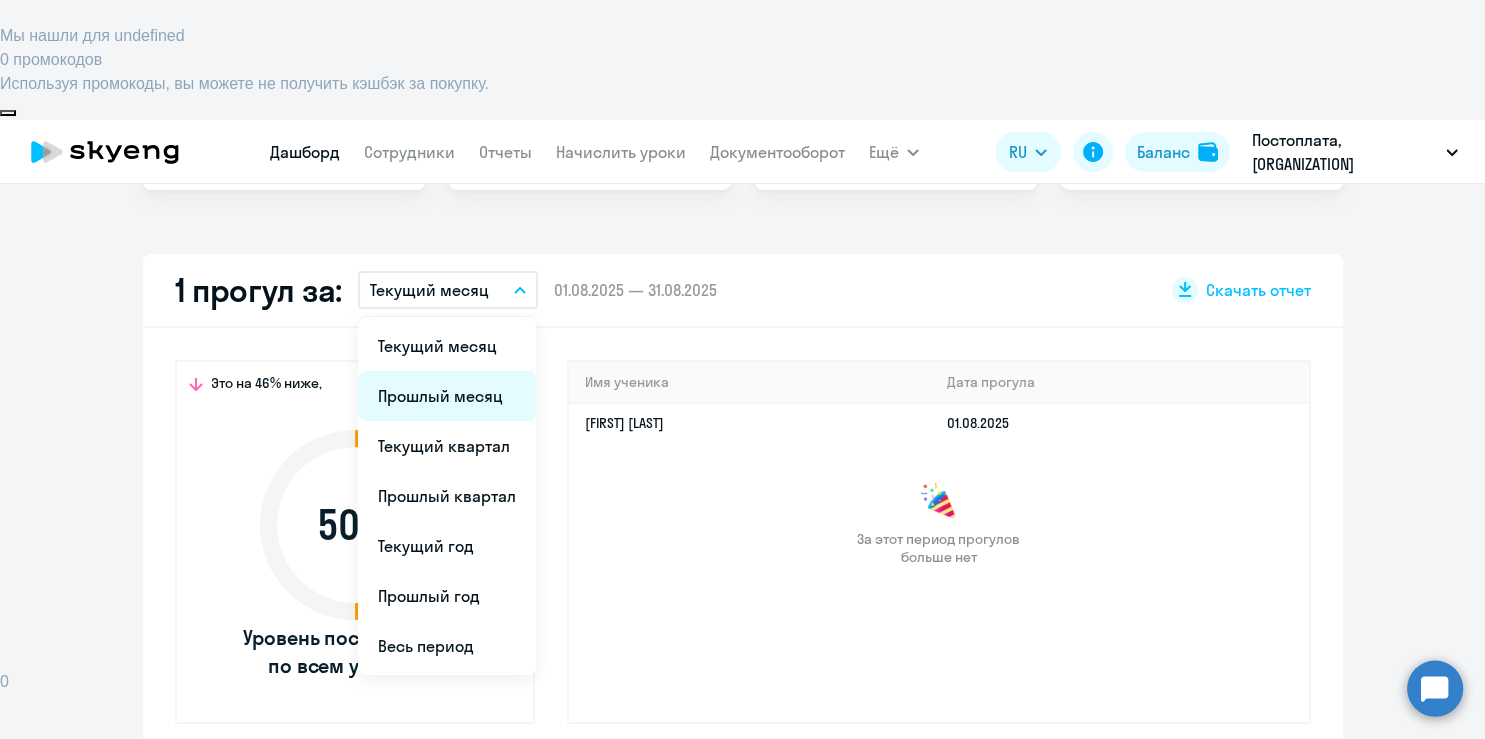 click on "Прошлый месяц" at bounding box center [447, 396] 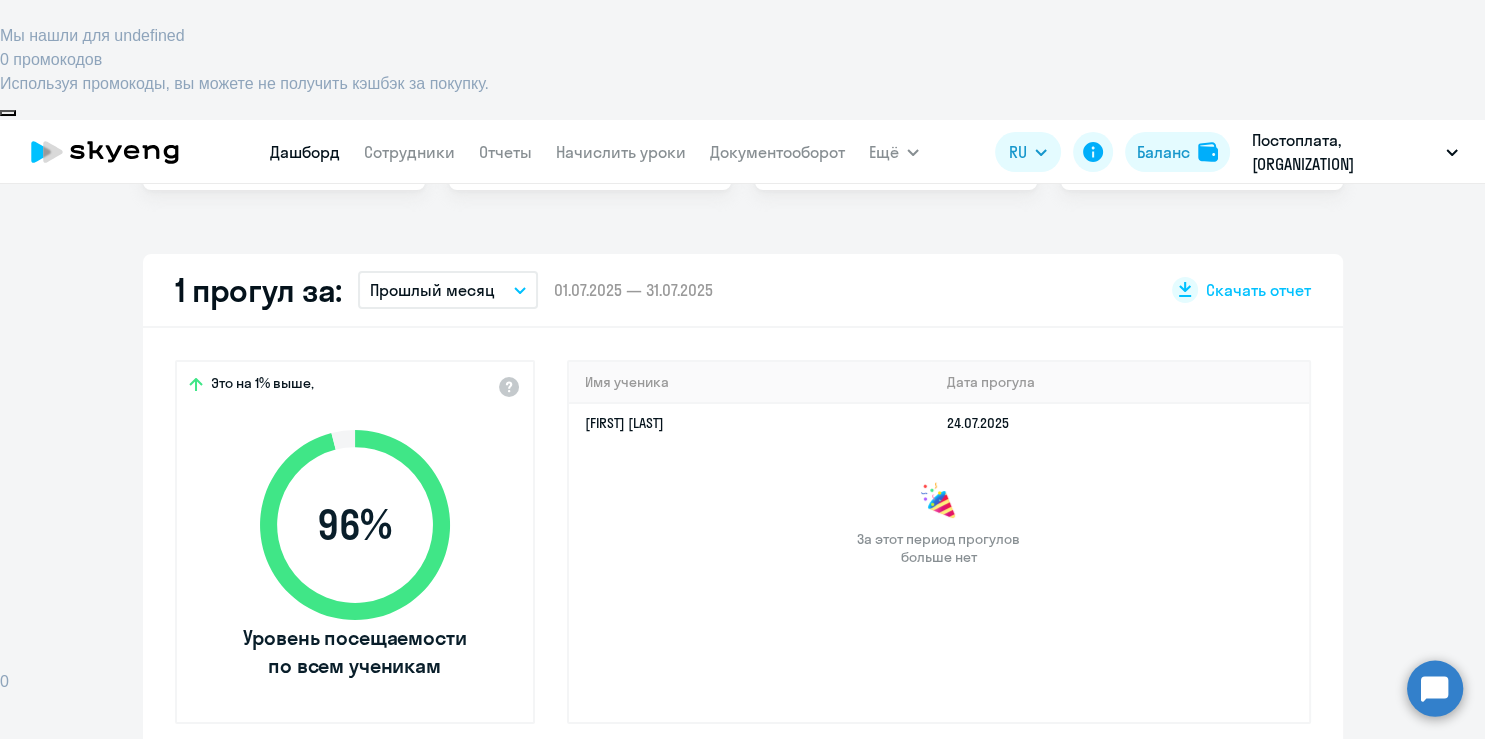 scroll, scrollTop: 129, scrollLeft: 0, axis: vertical 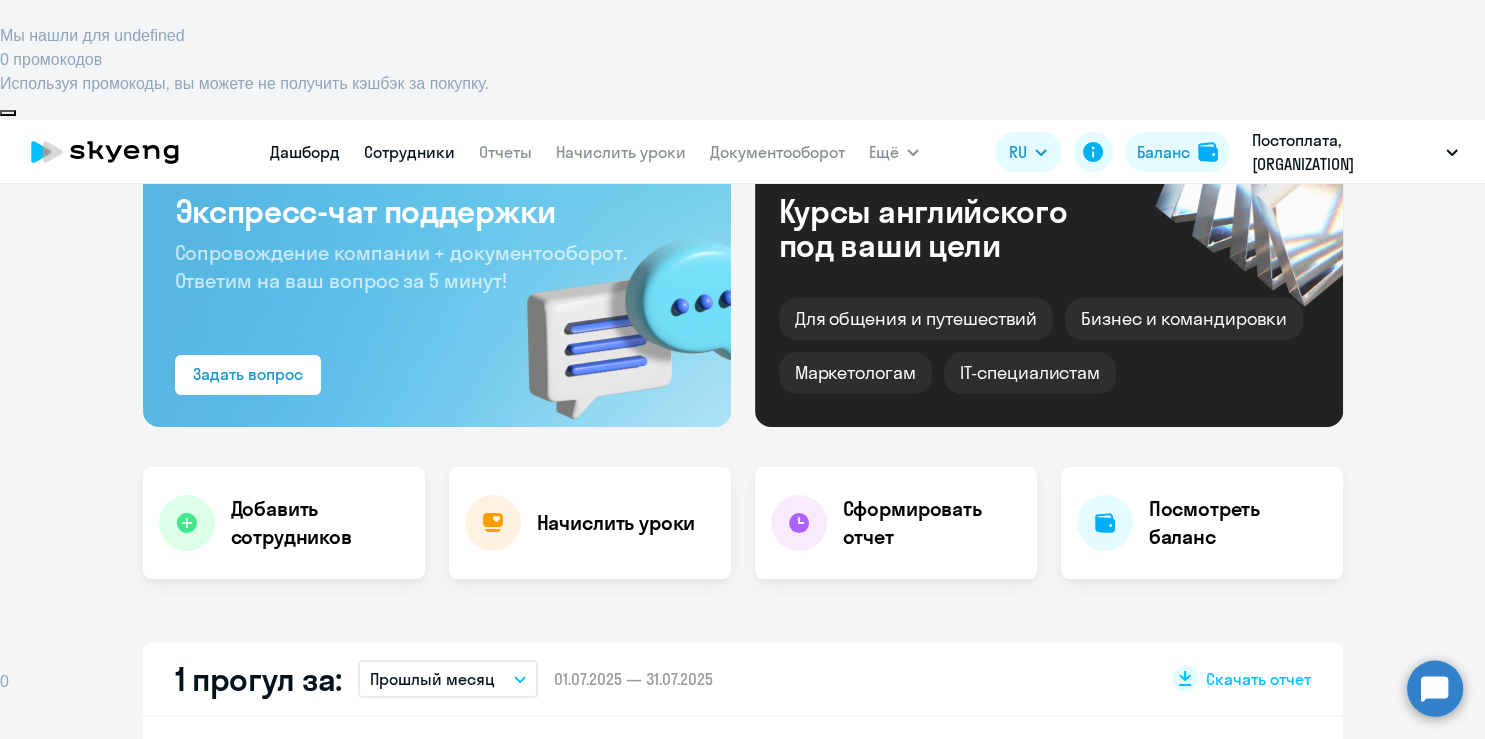 click on "Сотрудники" at bounding box center [409, 152] 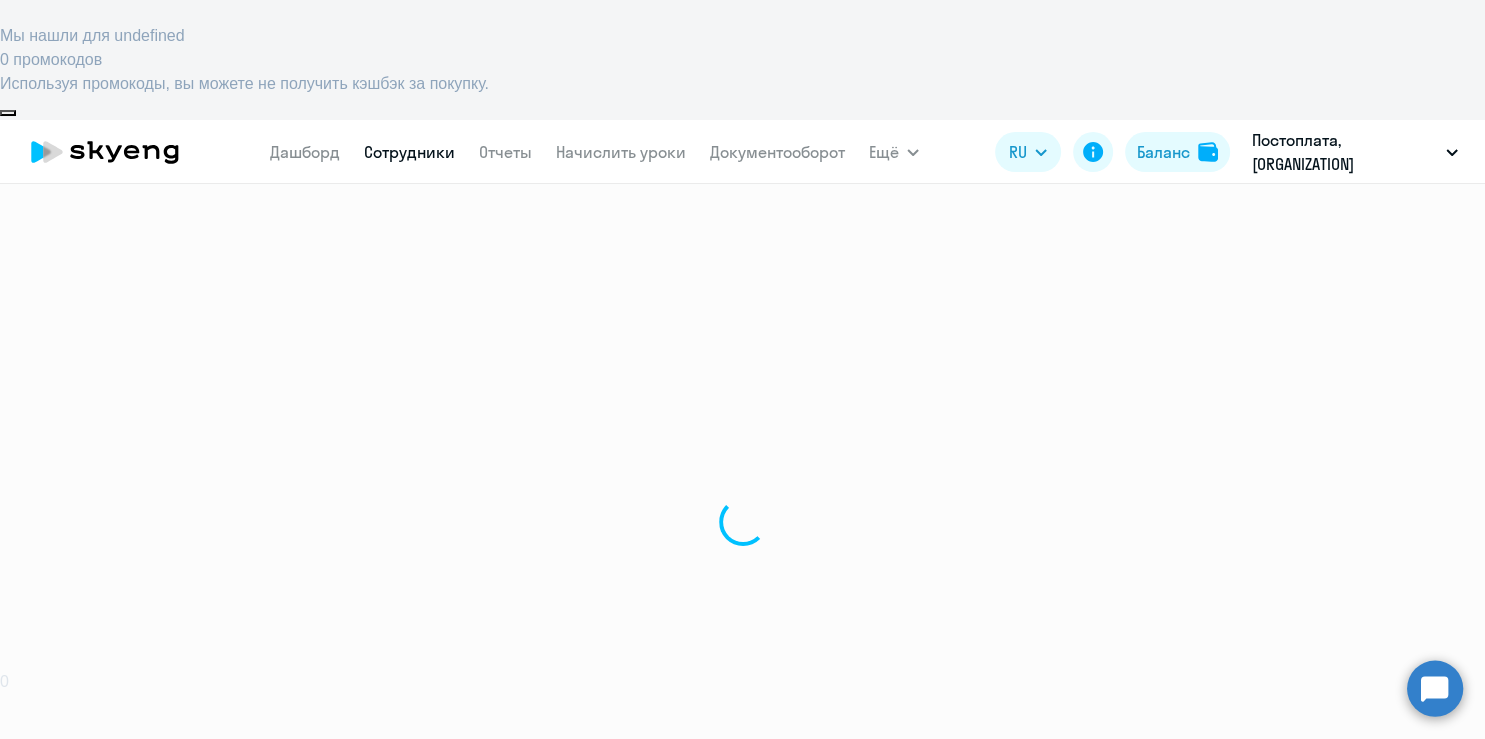 select on "30" 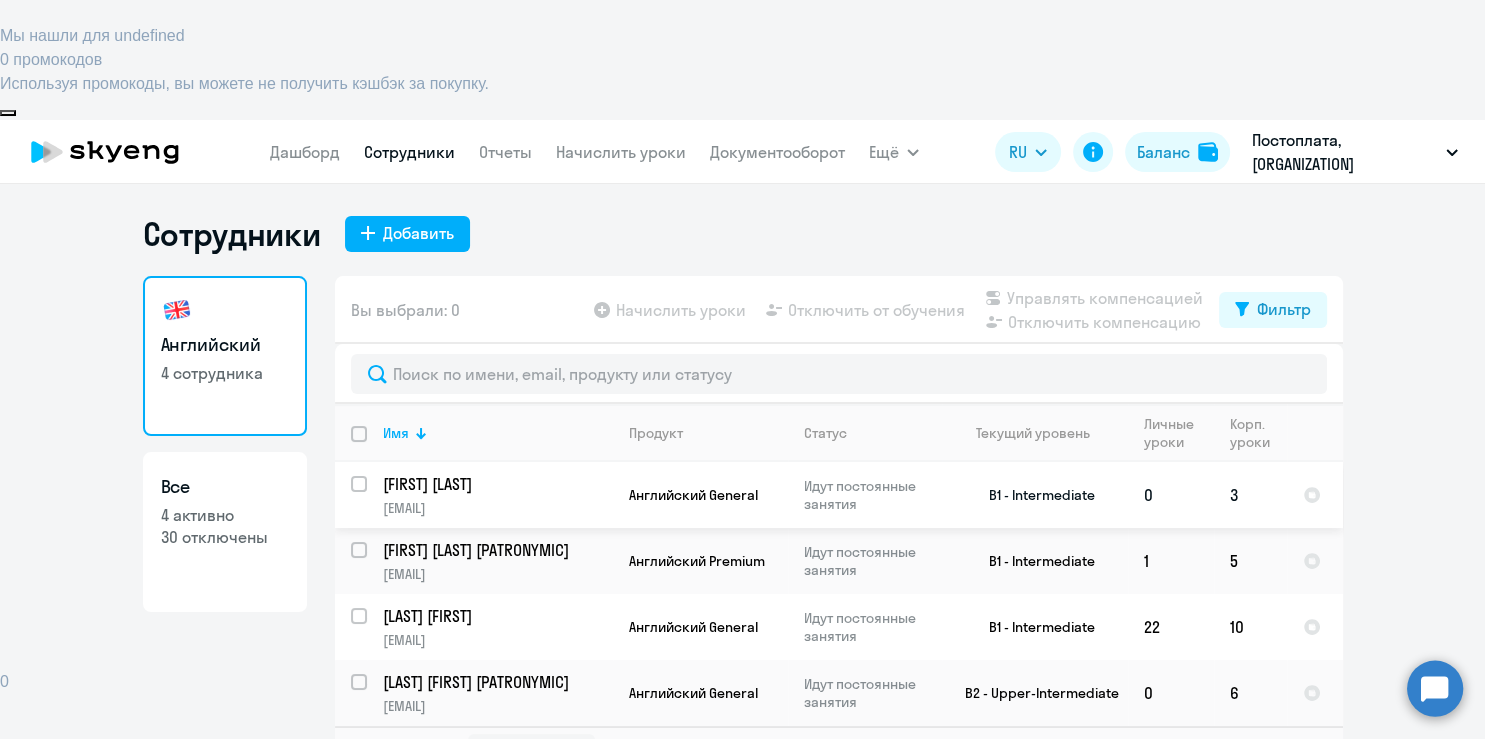 click at bounding box center (371, 496) 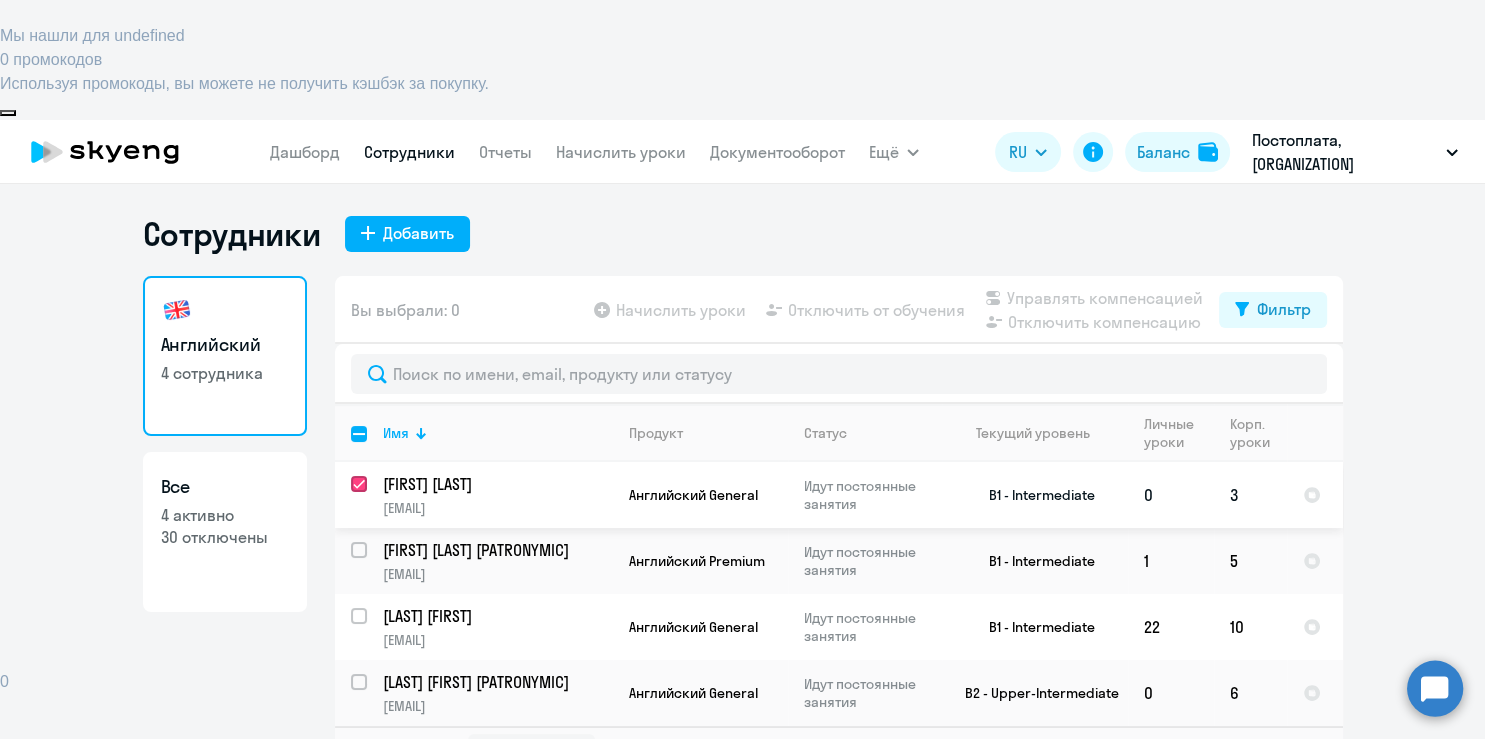 checkbox on "true" 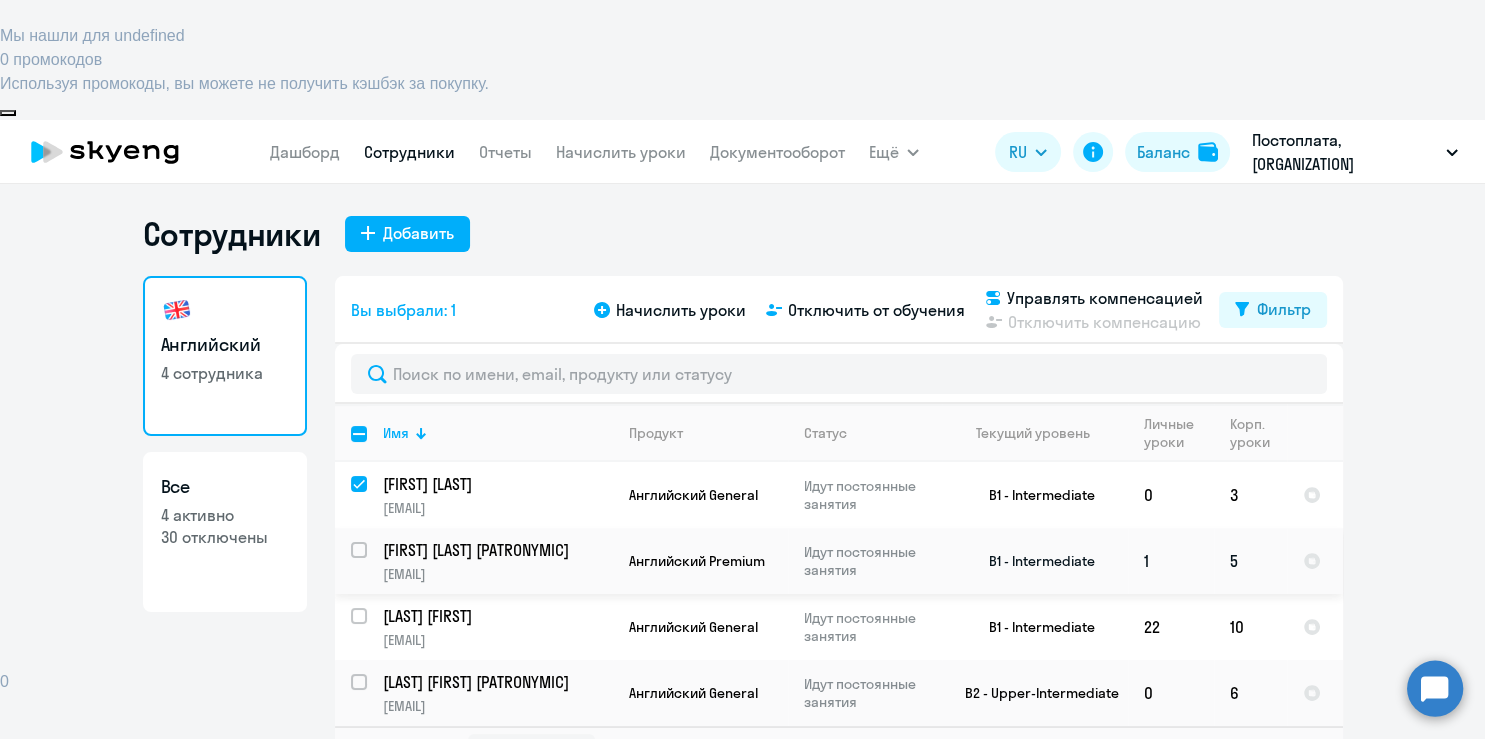 click at bounding box center [371, 562] 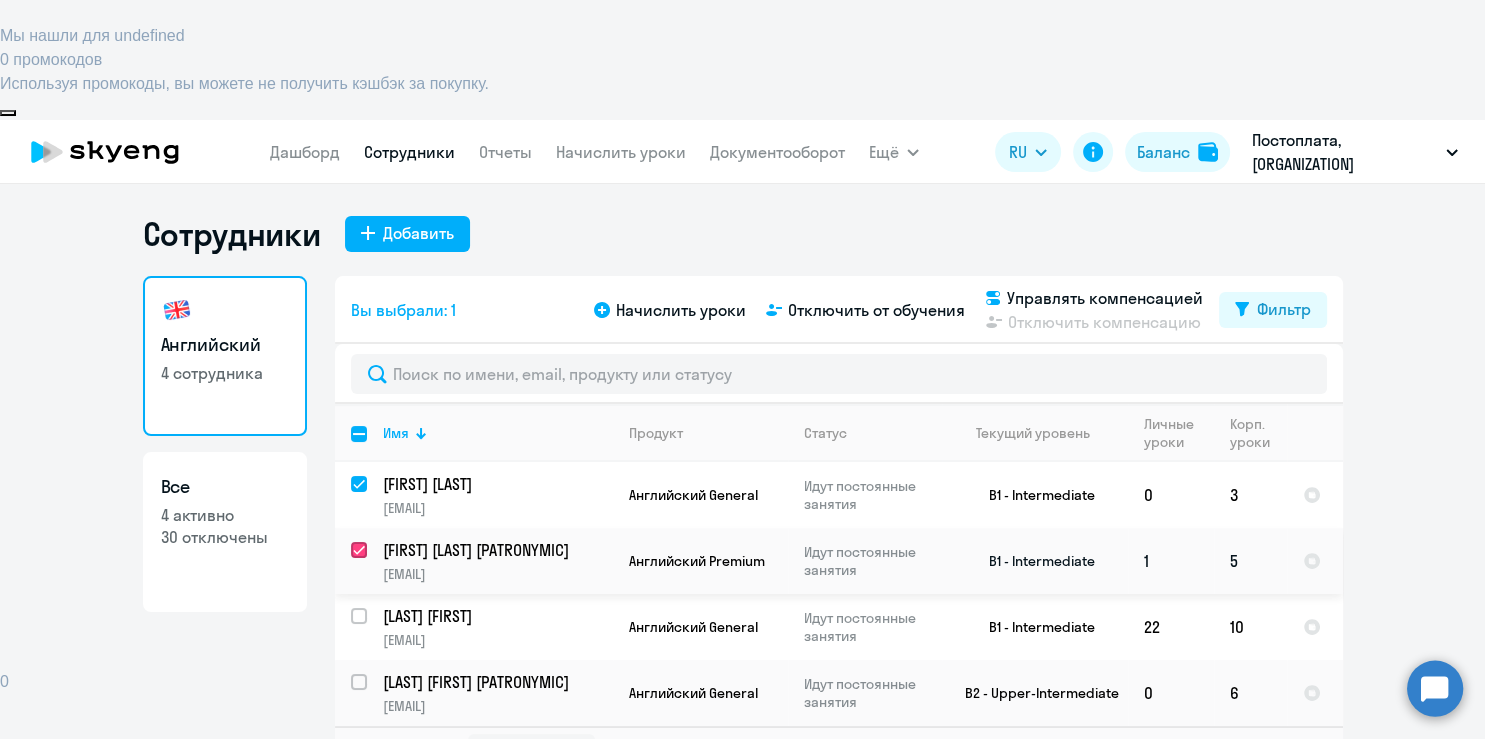 checkbox on "true" 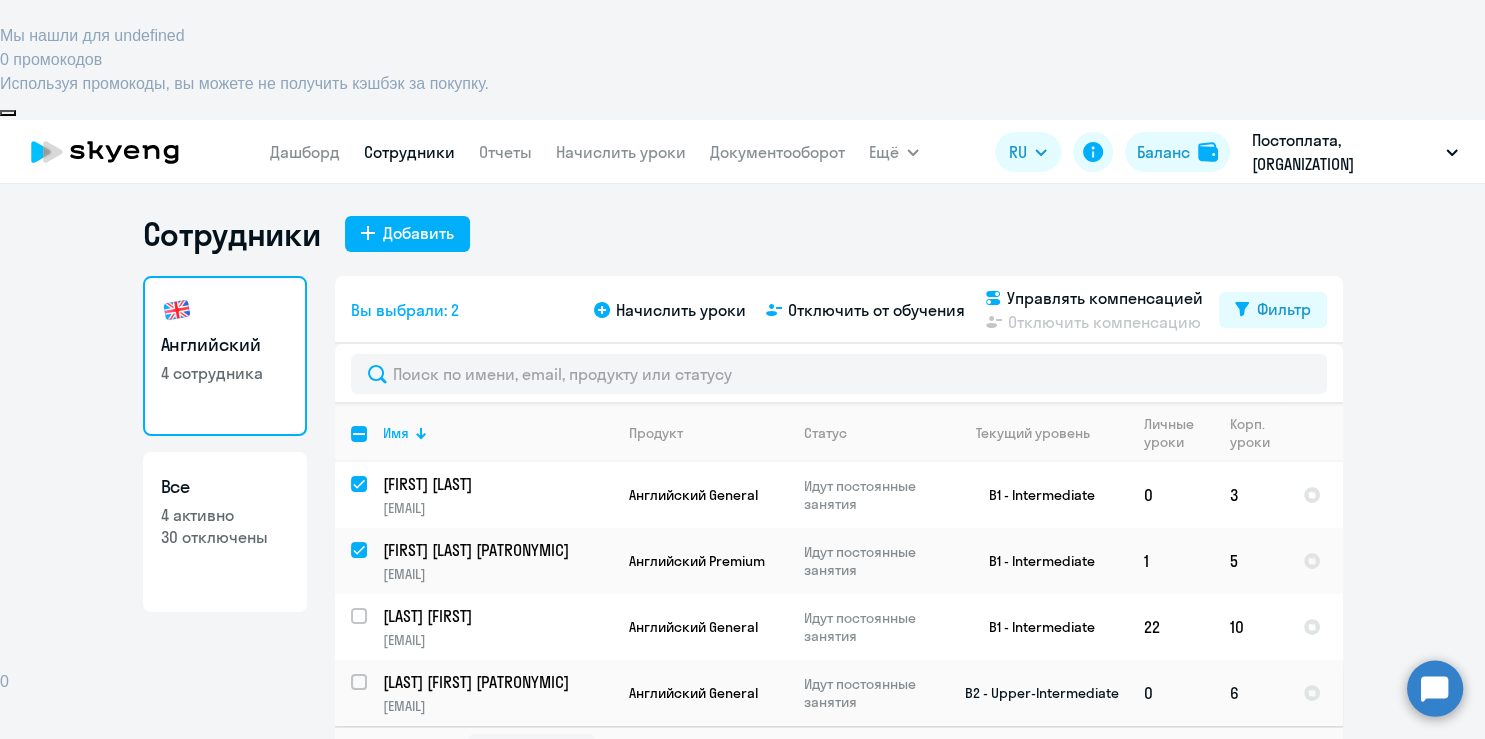 click at bounding box center [371, 694] 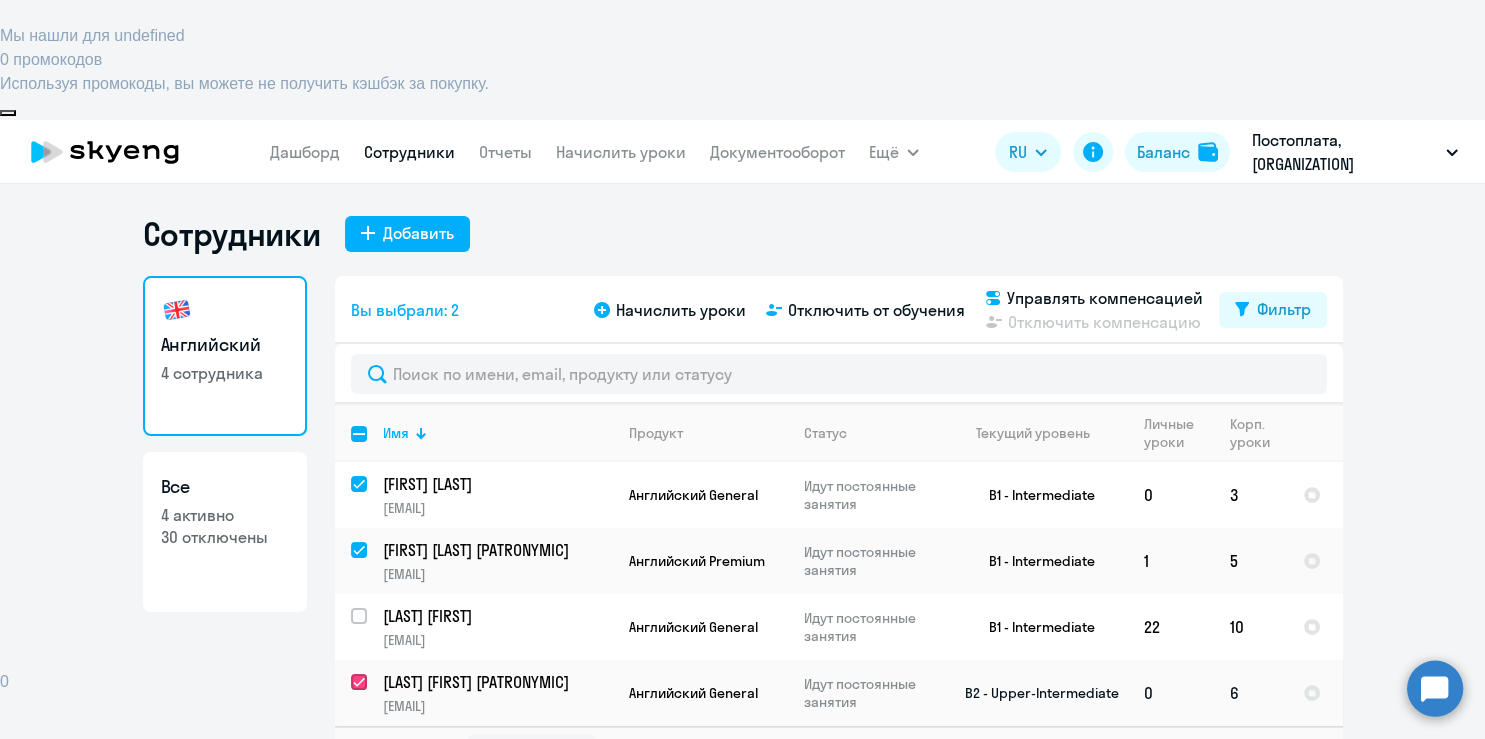 checkbox on "true" 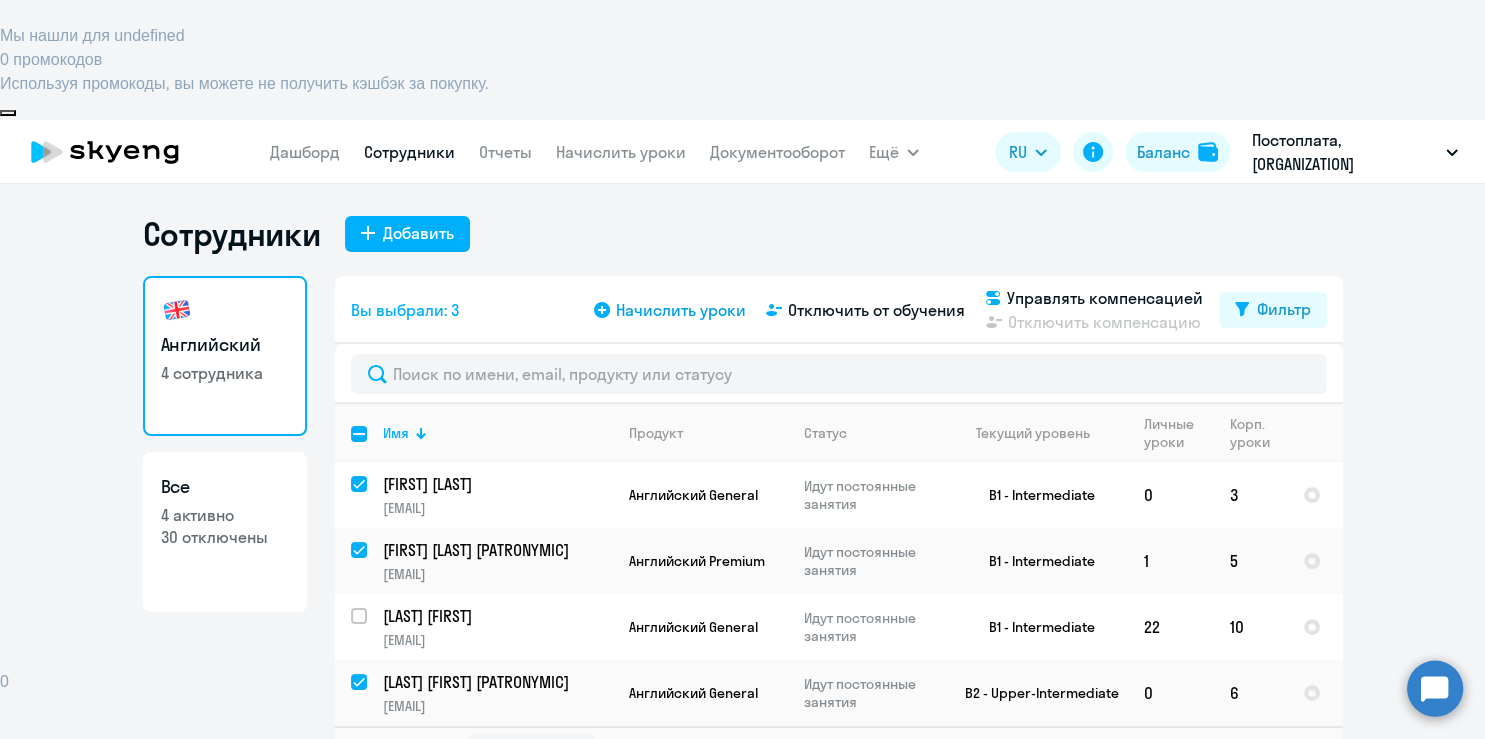 click on "Начислить уроки" 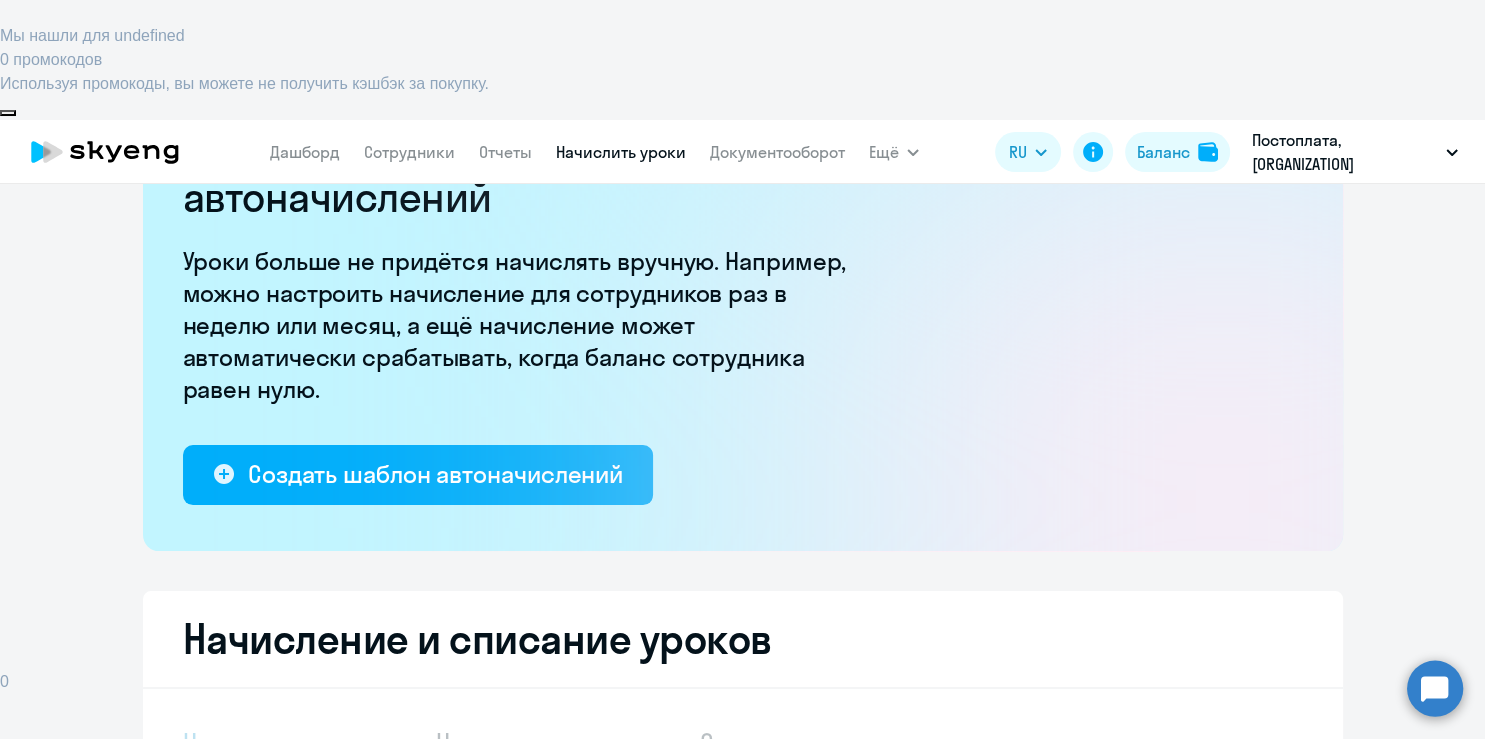 select on "10" 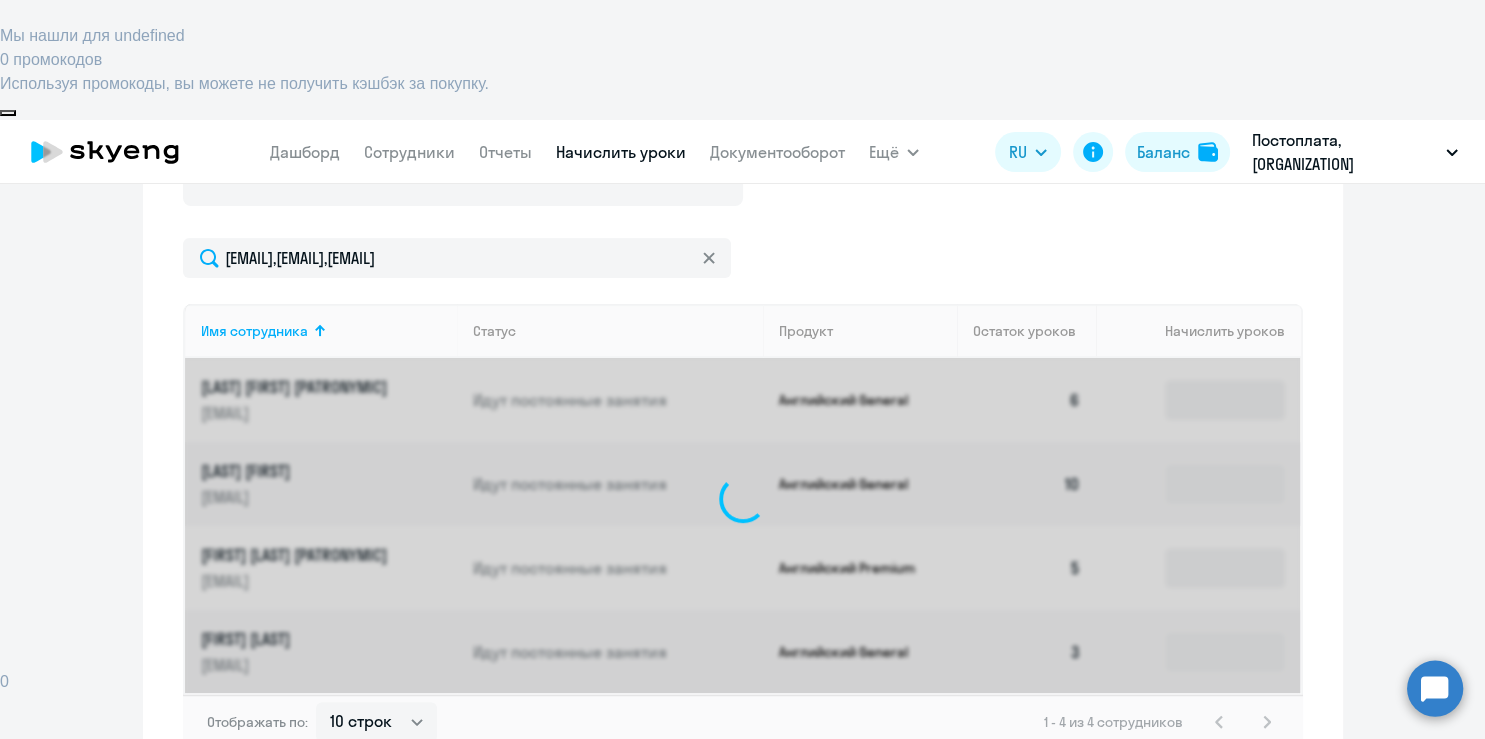scroll, scrollTop: 736, scrollLeft: 0, axis: vertical 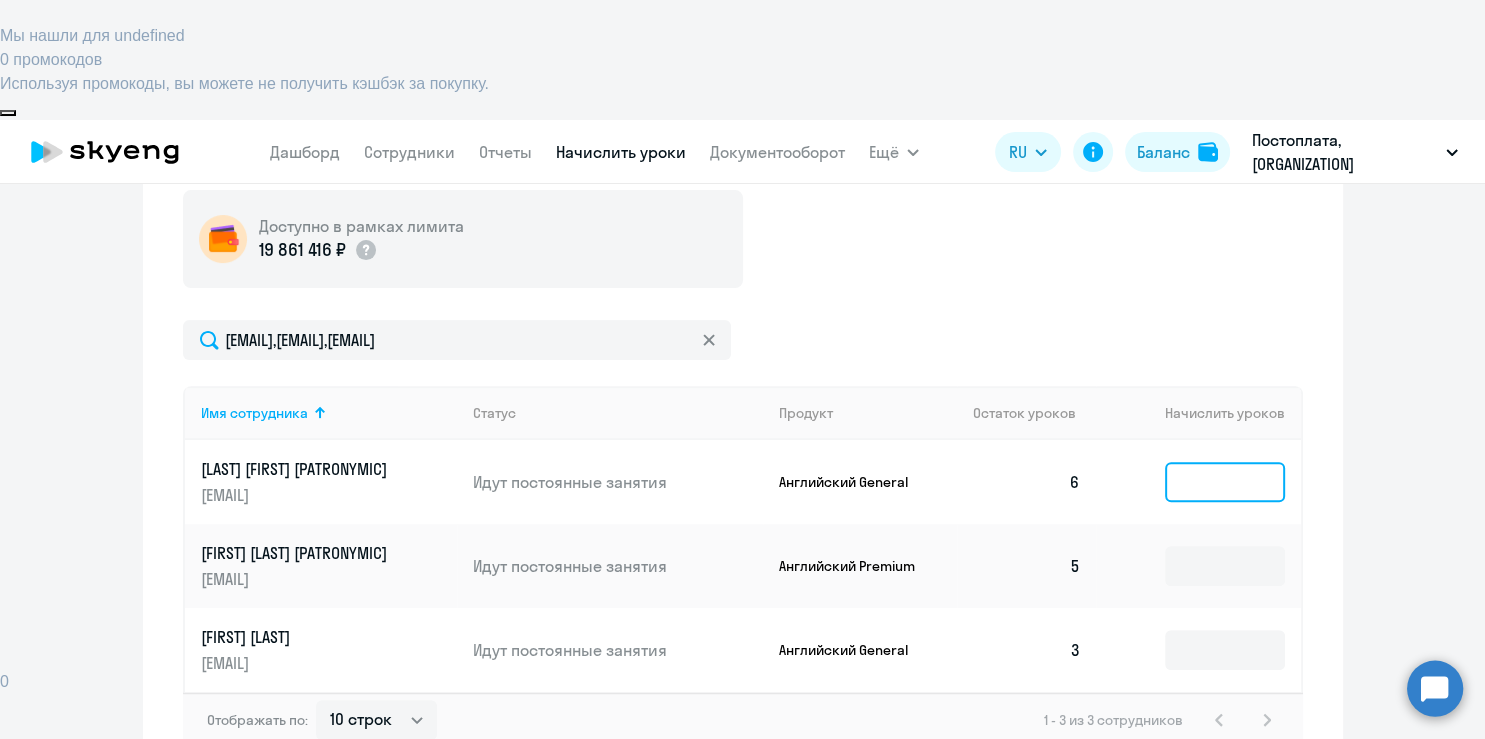 click 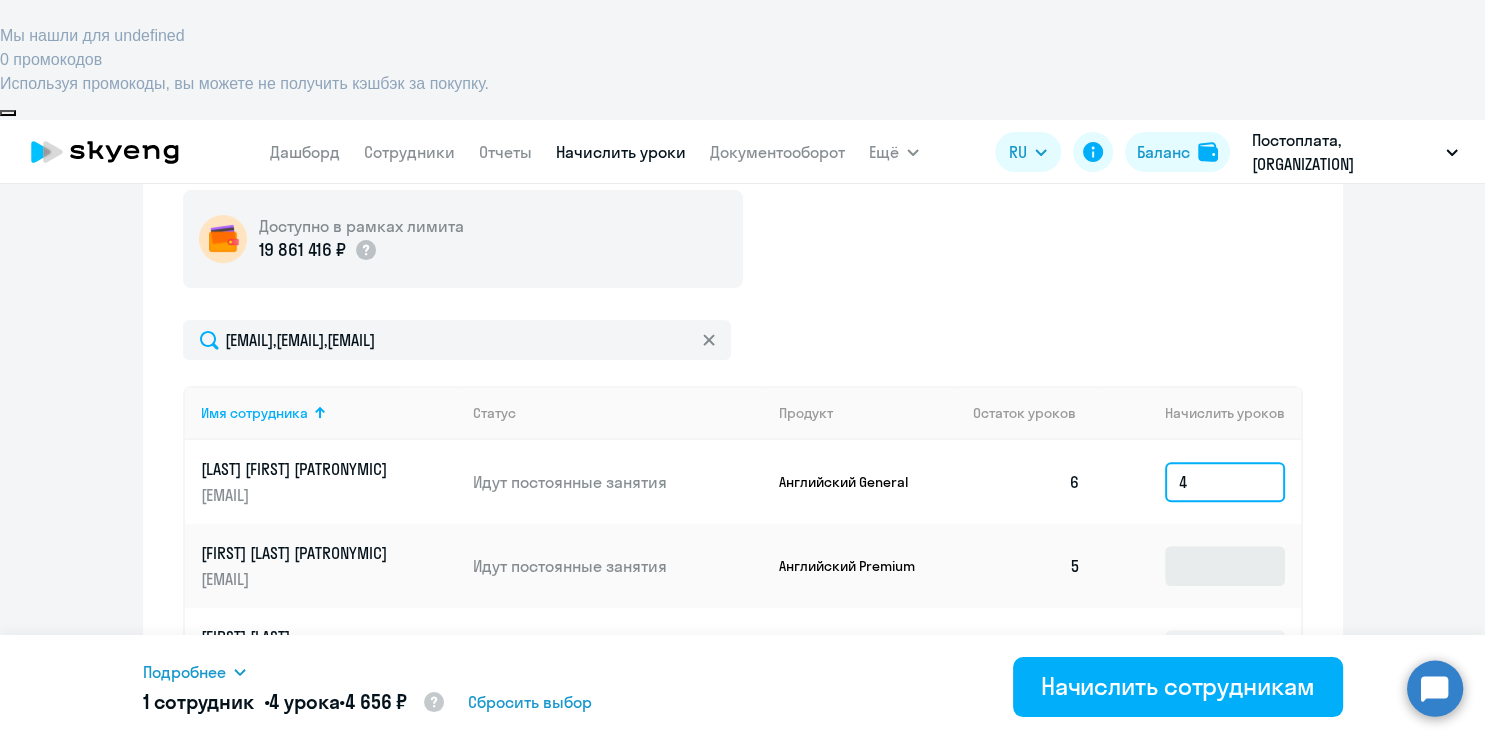 type on "4" 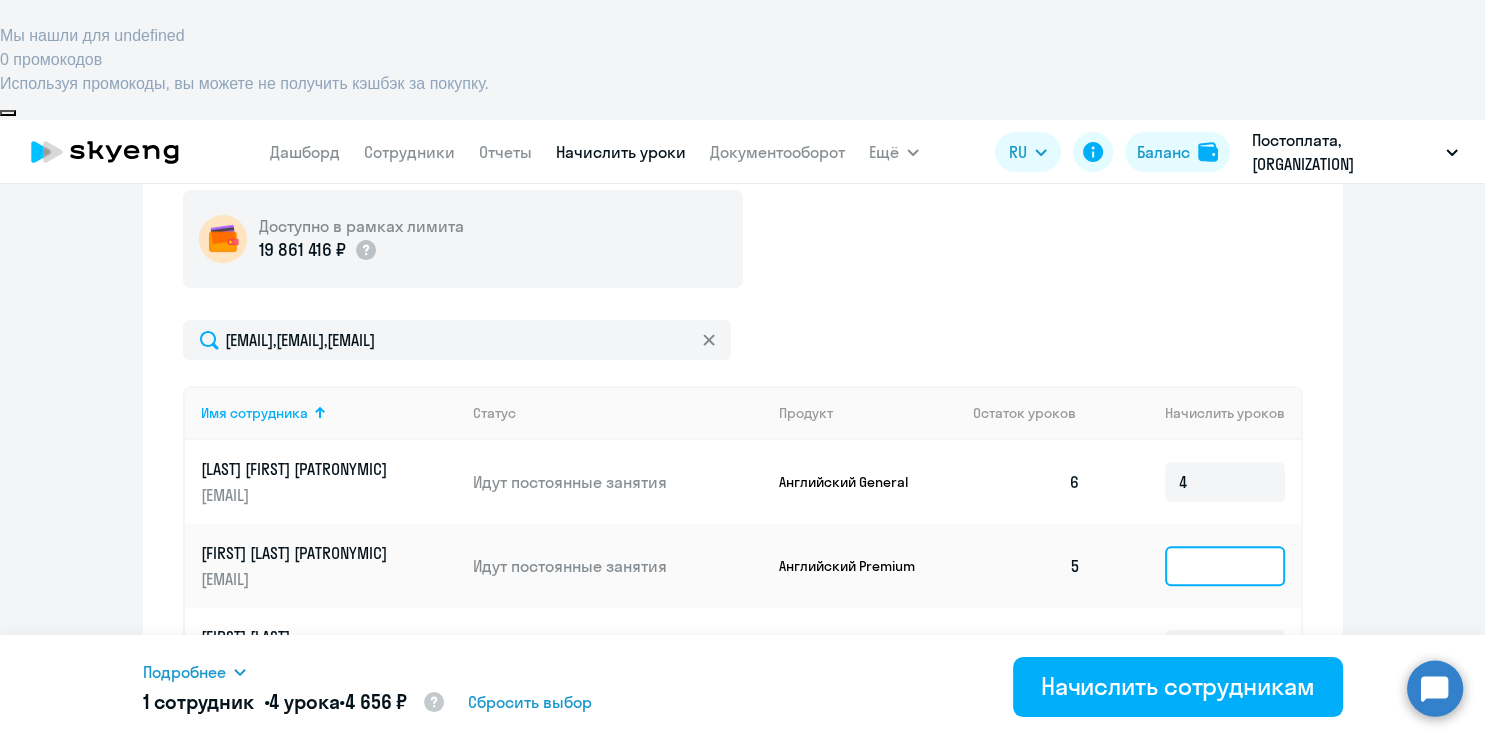click 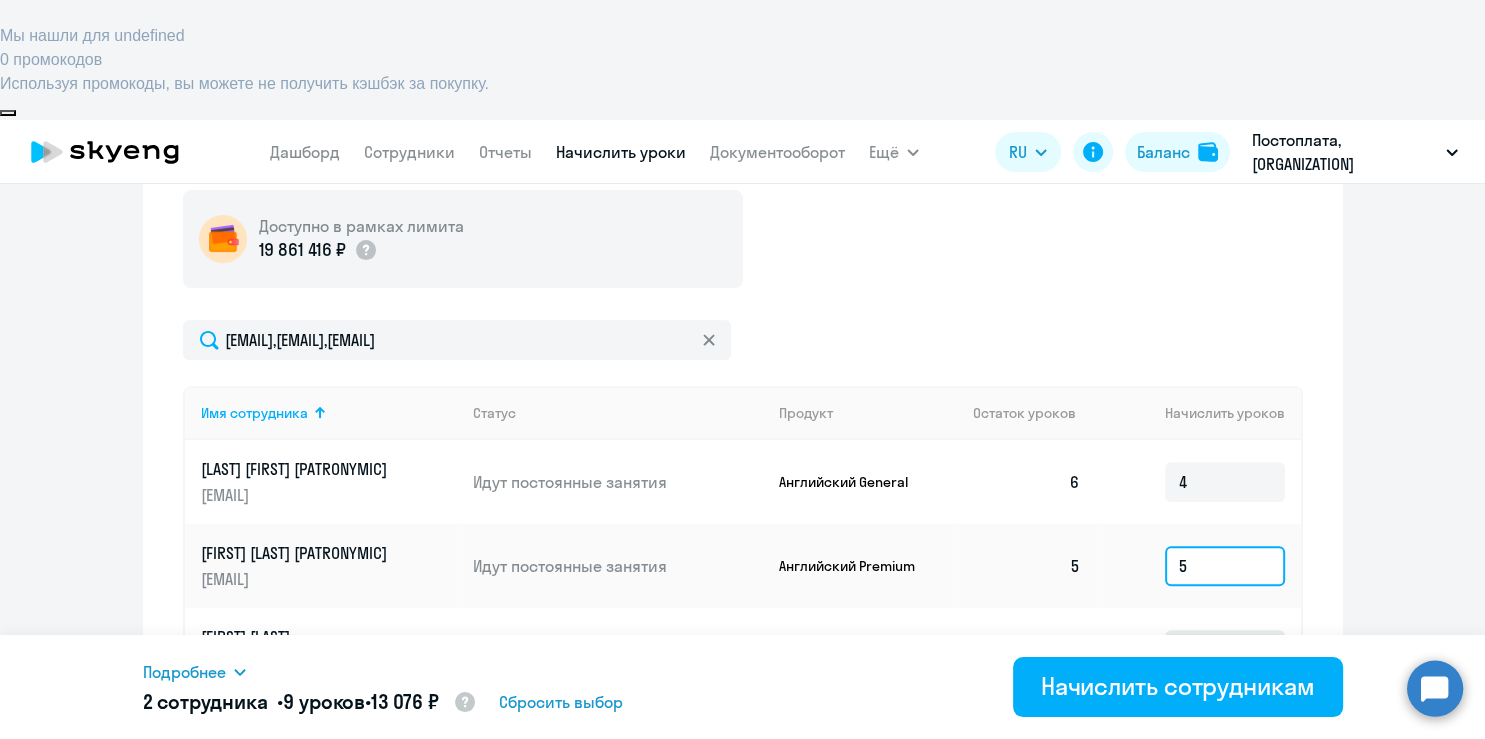 type on "5" 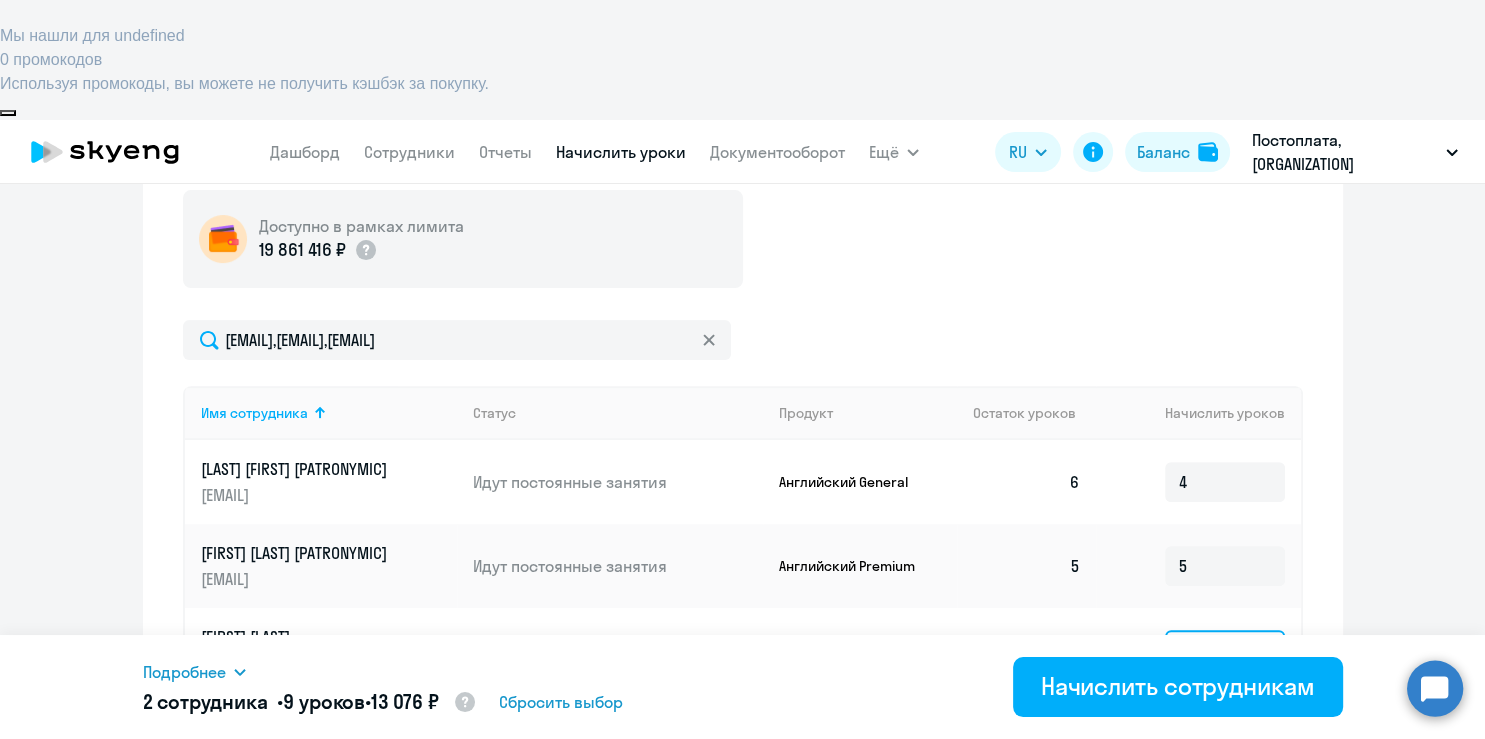 click 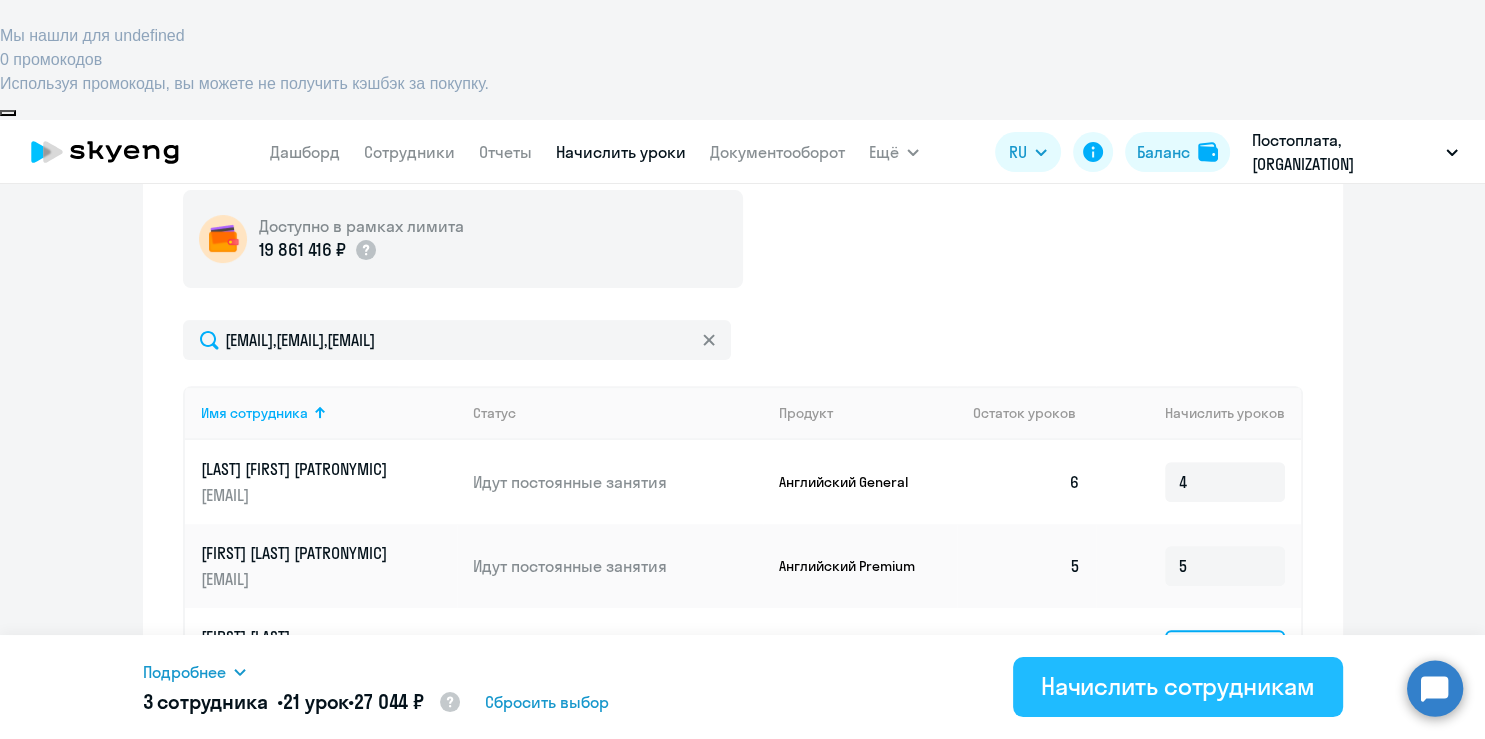 type on "12" 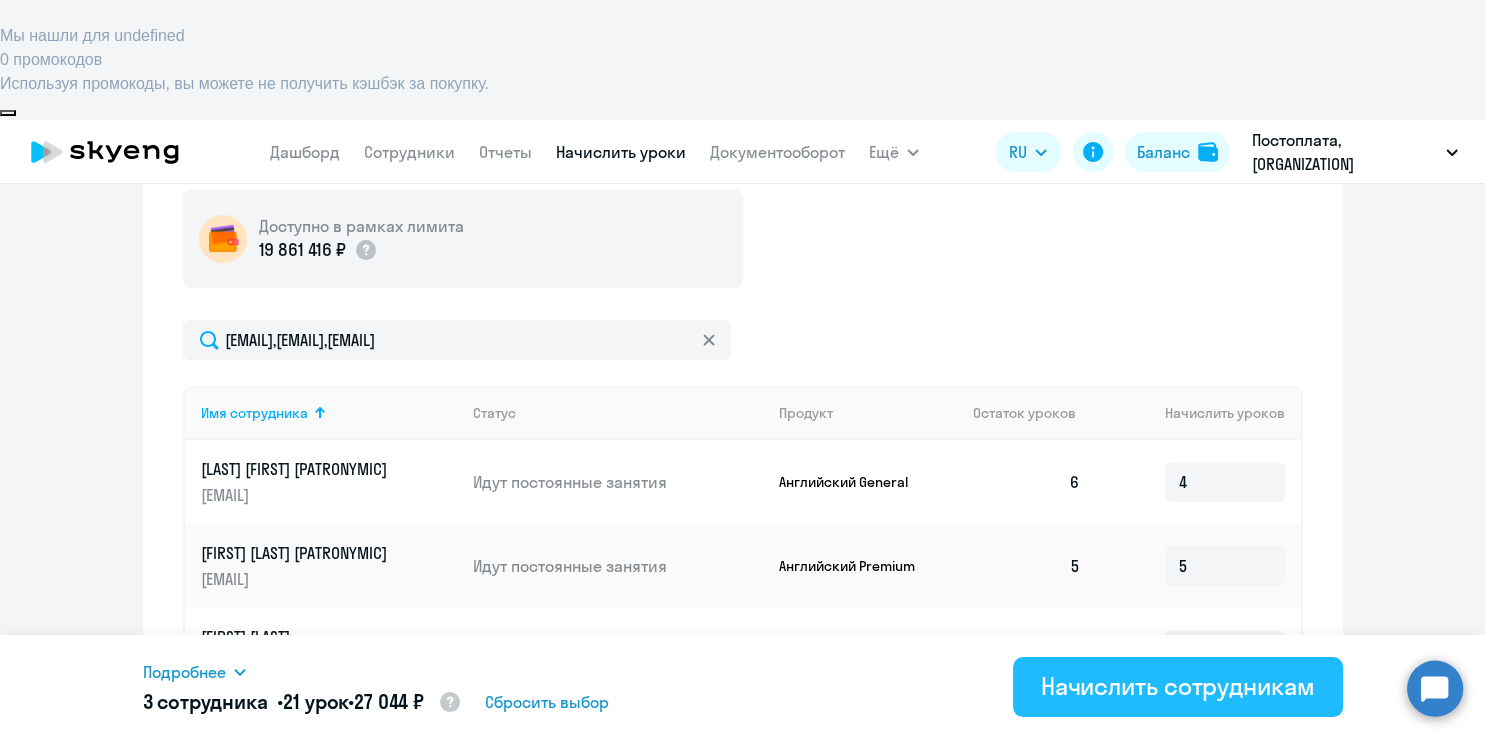 click on "Начислить сотрудникам" at bounding box center (1178, 686) 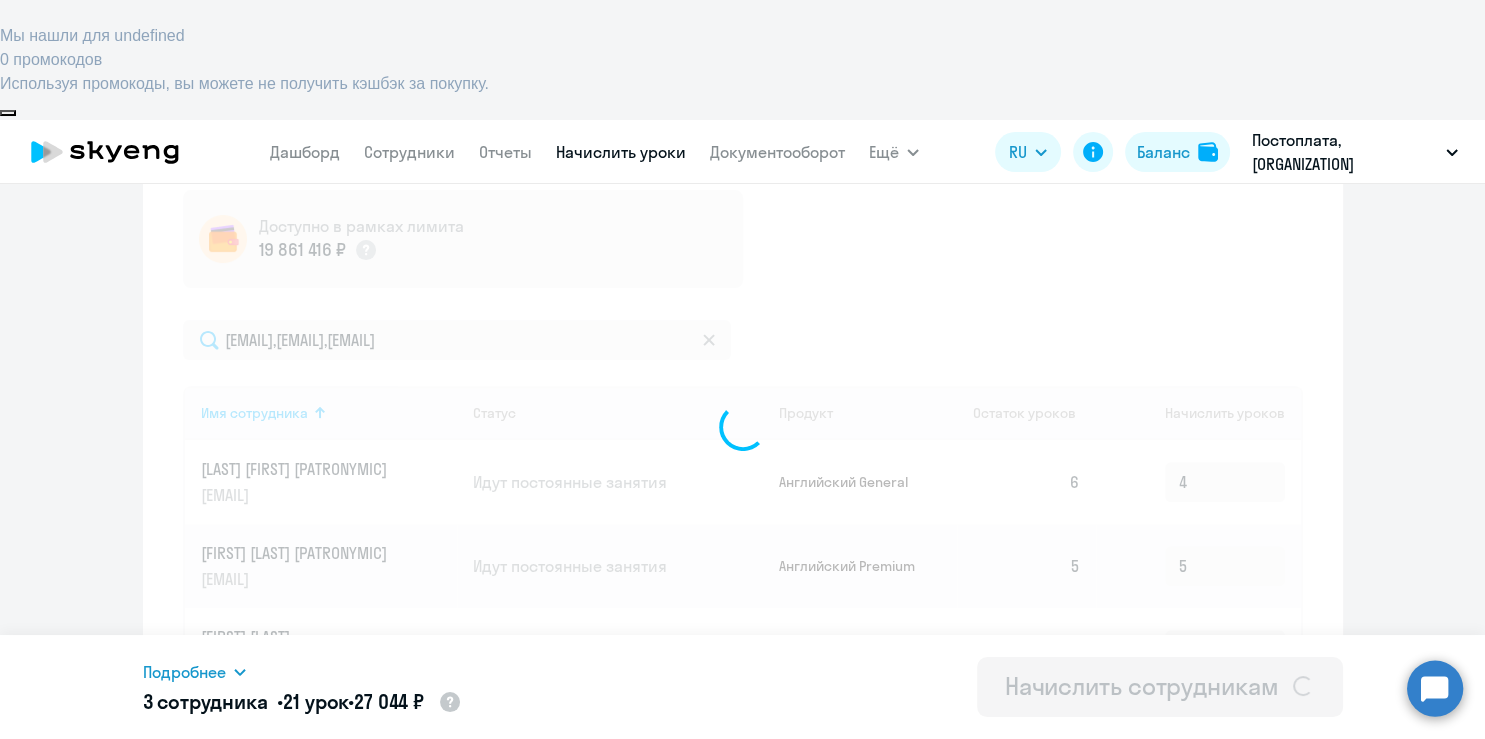 type 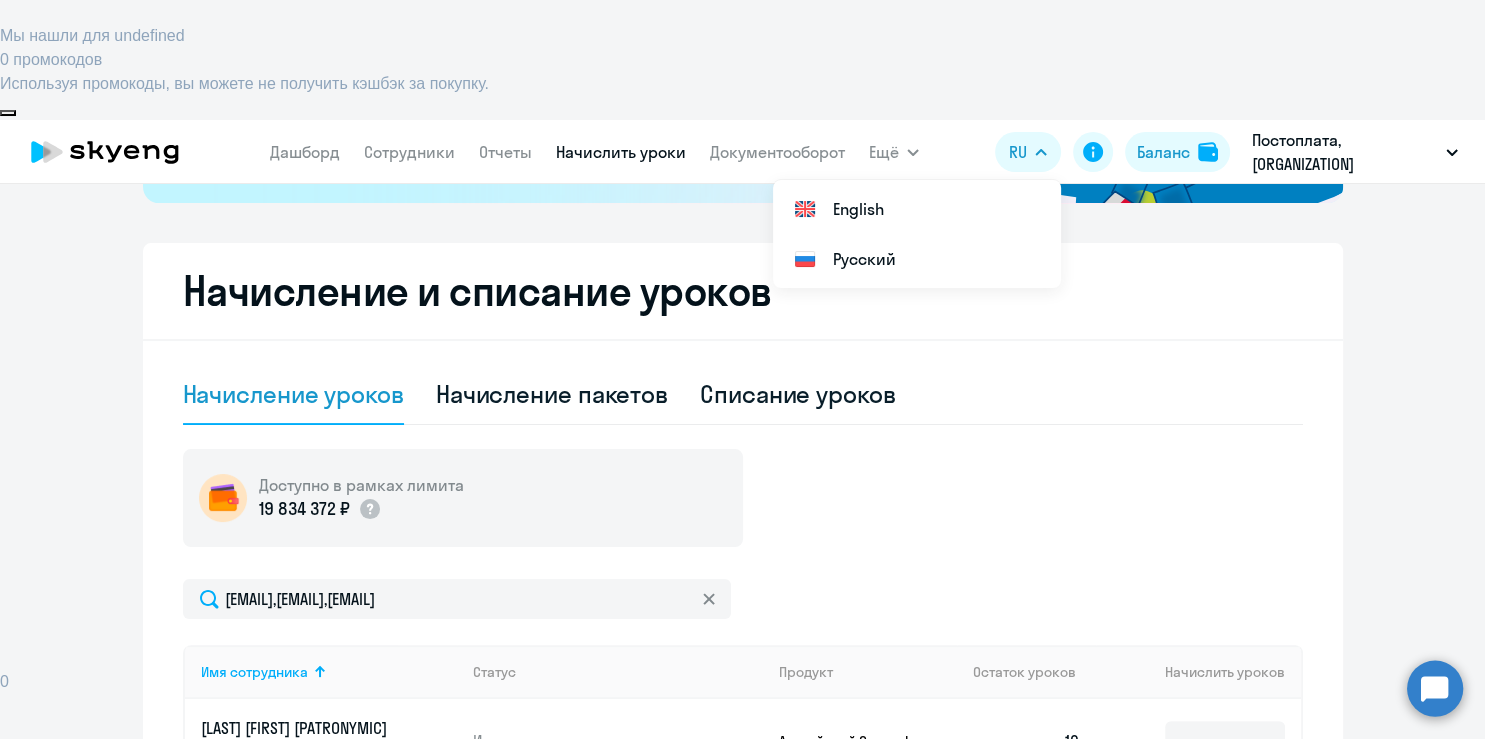 scroll, scrollTop: 348, scrollLeft: 0, axis: vertical 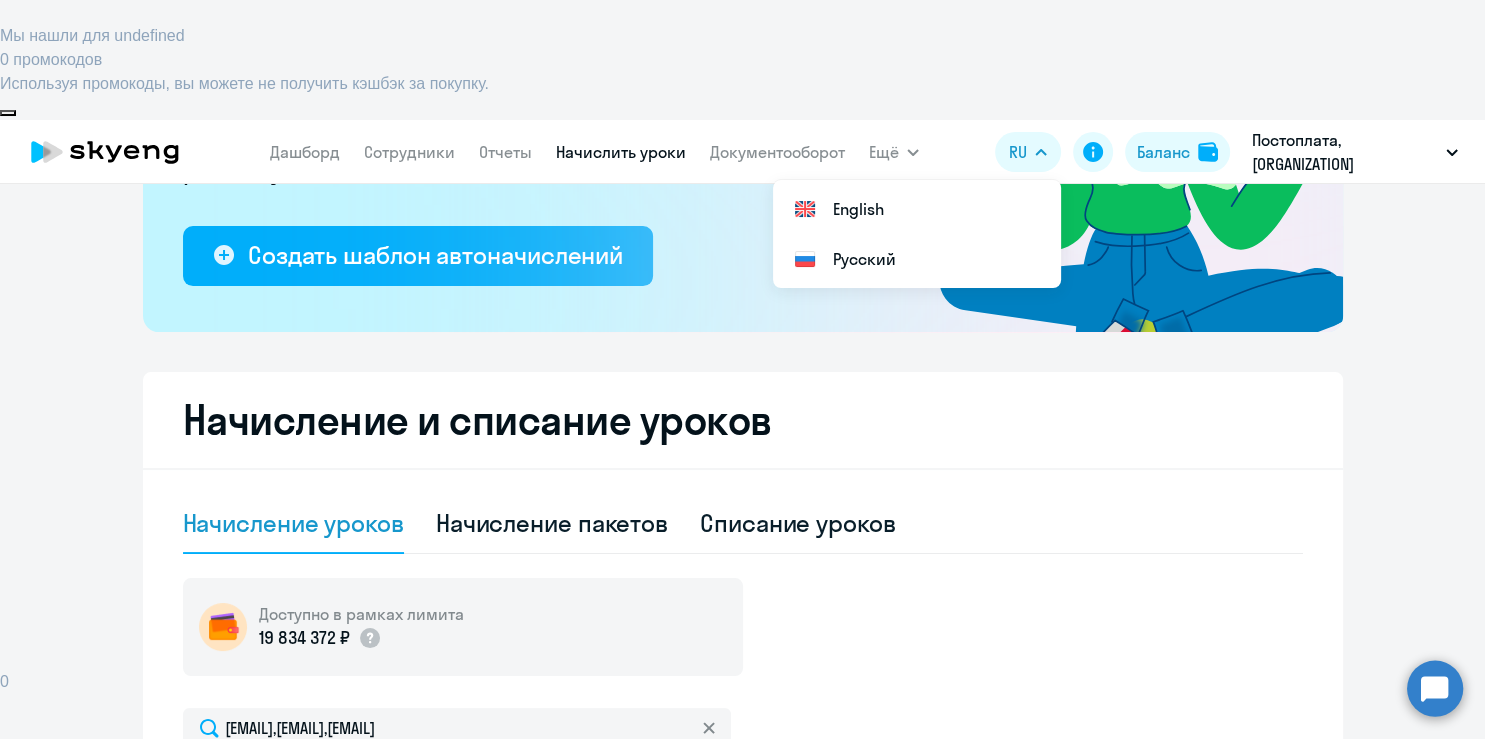 click on "Дашборд
Сотрудники
Отчеты
Начислить уроки
Документооборот" 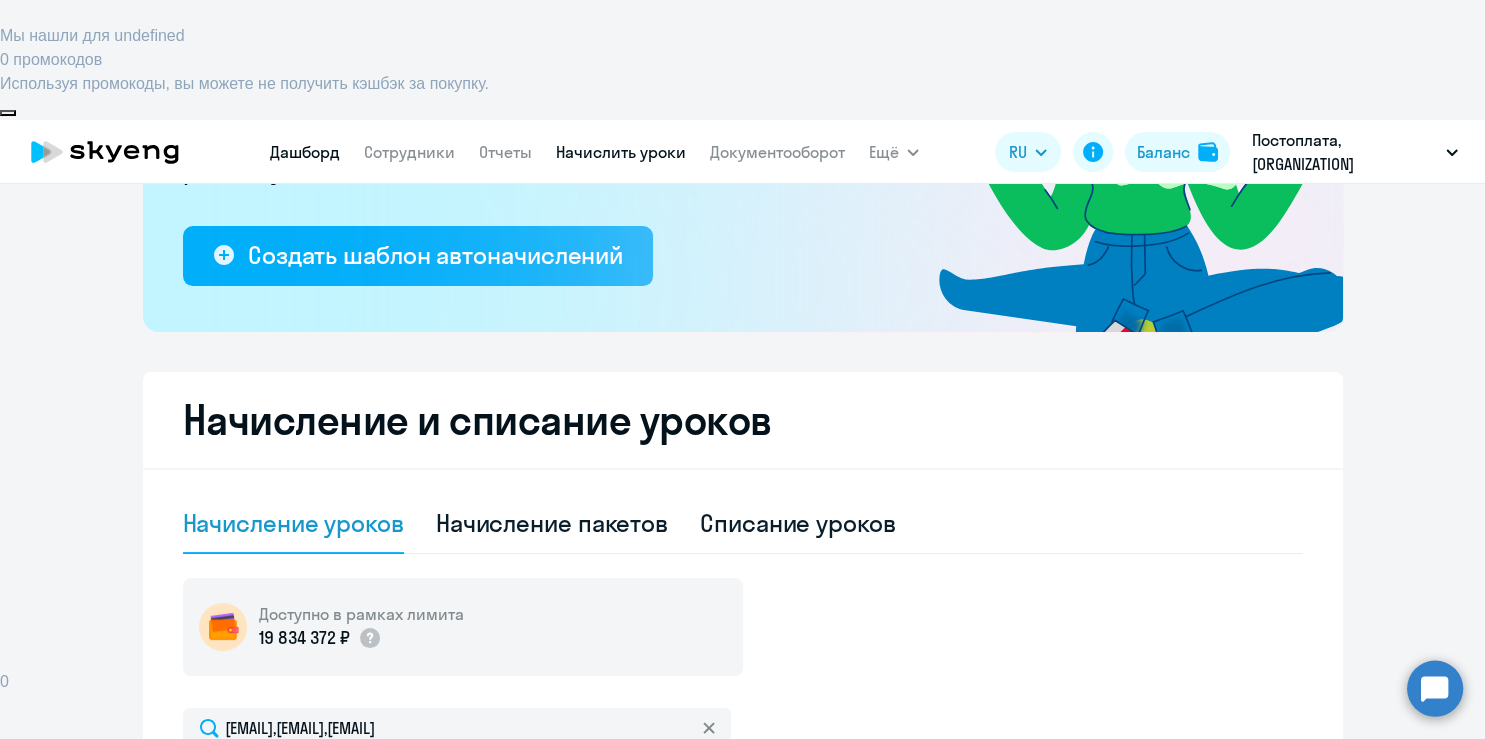 click on "Дашборд" at bounding box center [305, 152] 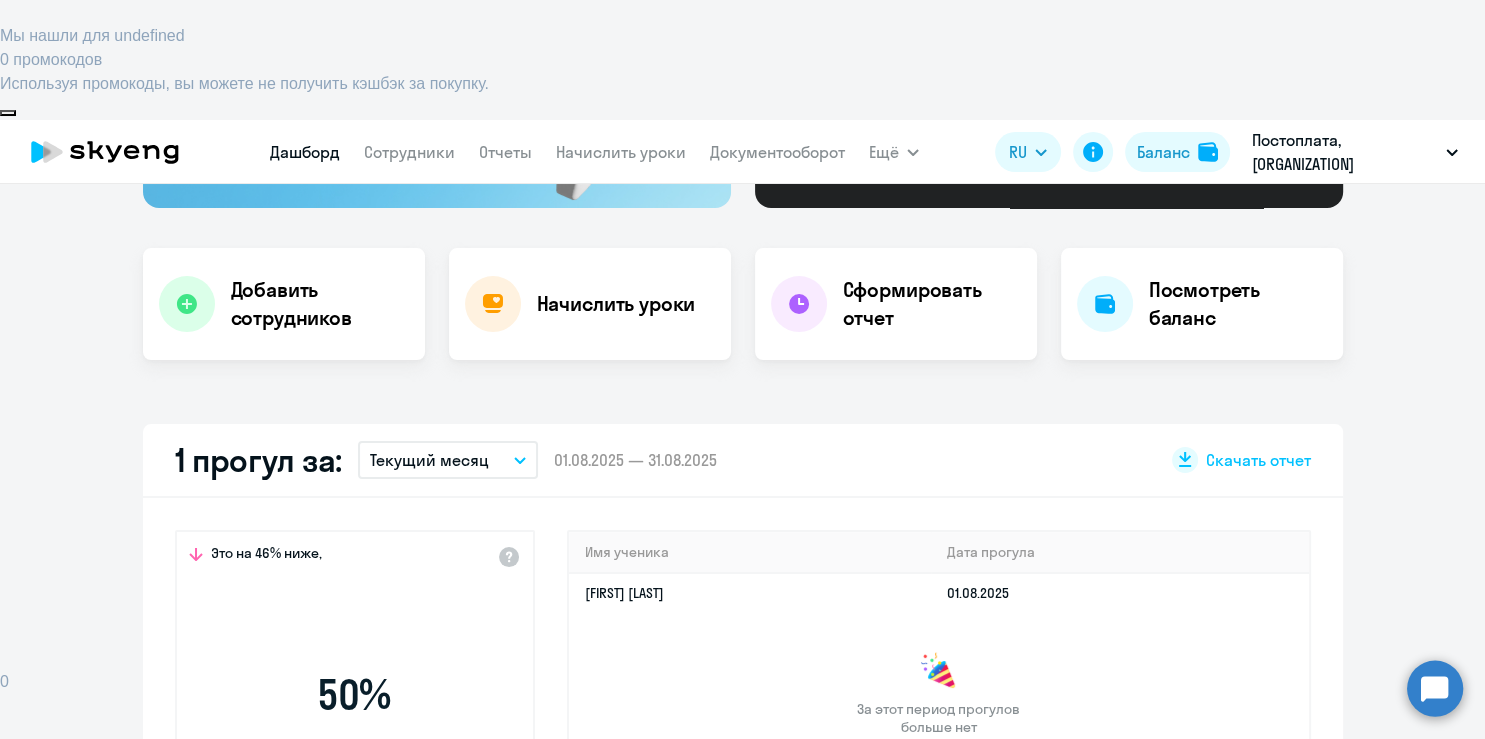 scroll, scrollTop: 348, scrollLeft: 0, axis: vertical 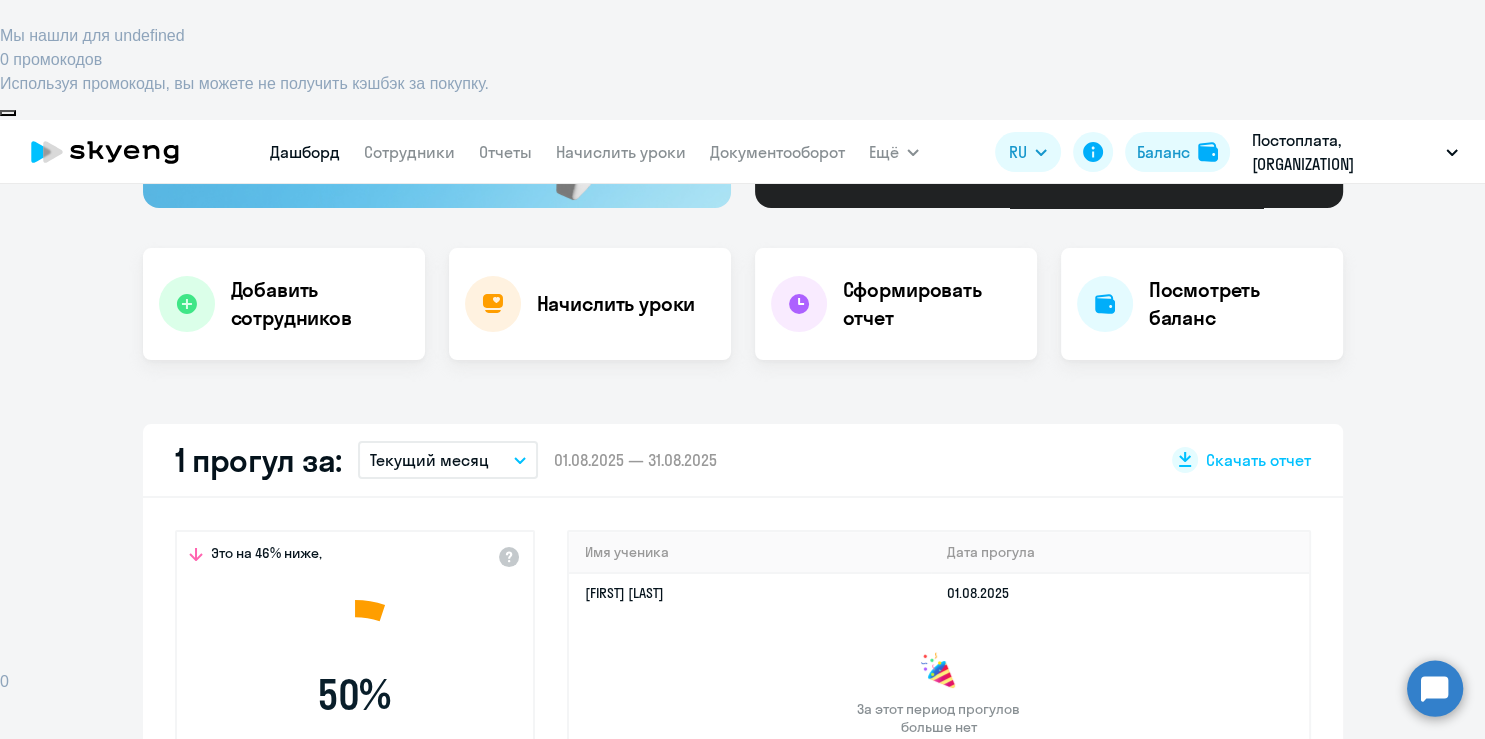 select on "30" 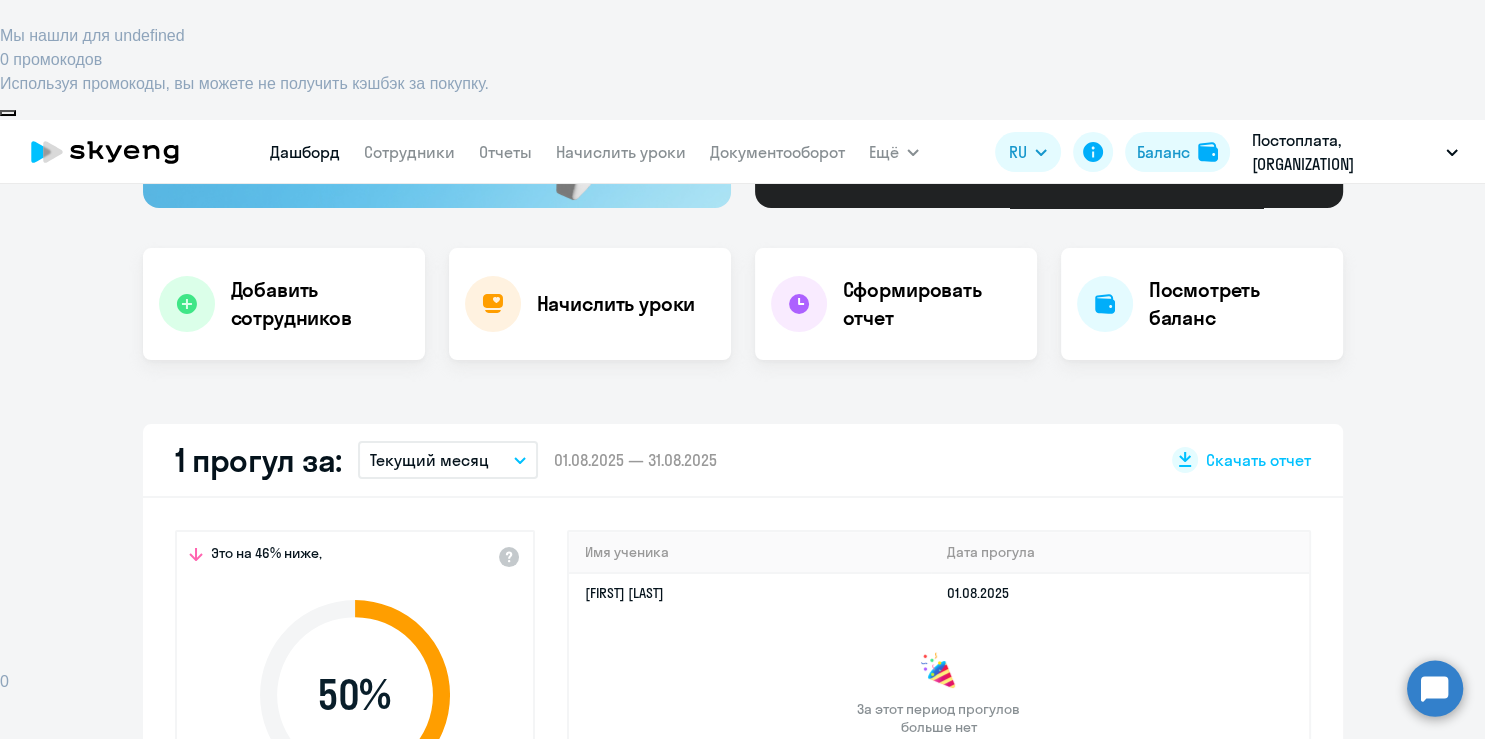 click on "Текущий месяц" at bounding box center [448, 460] 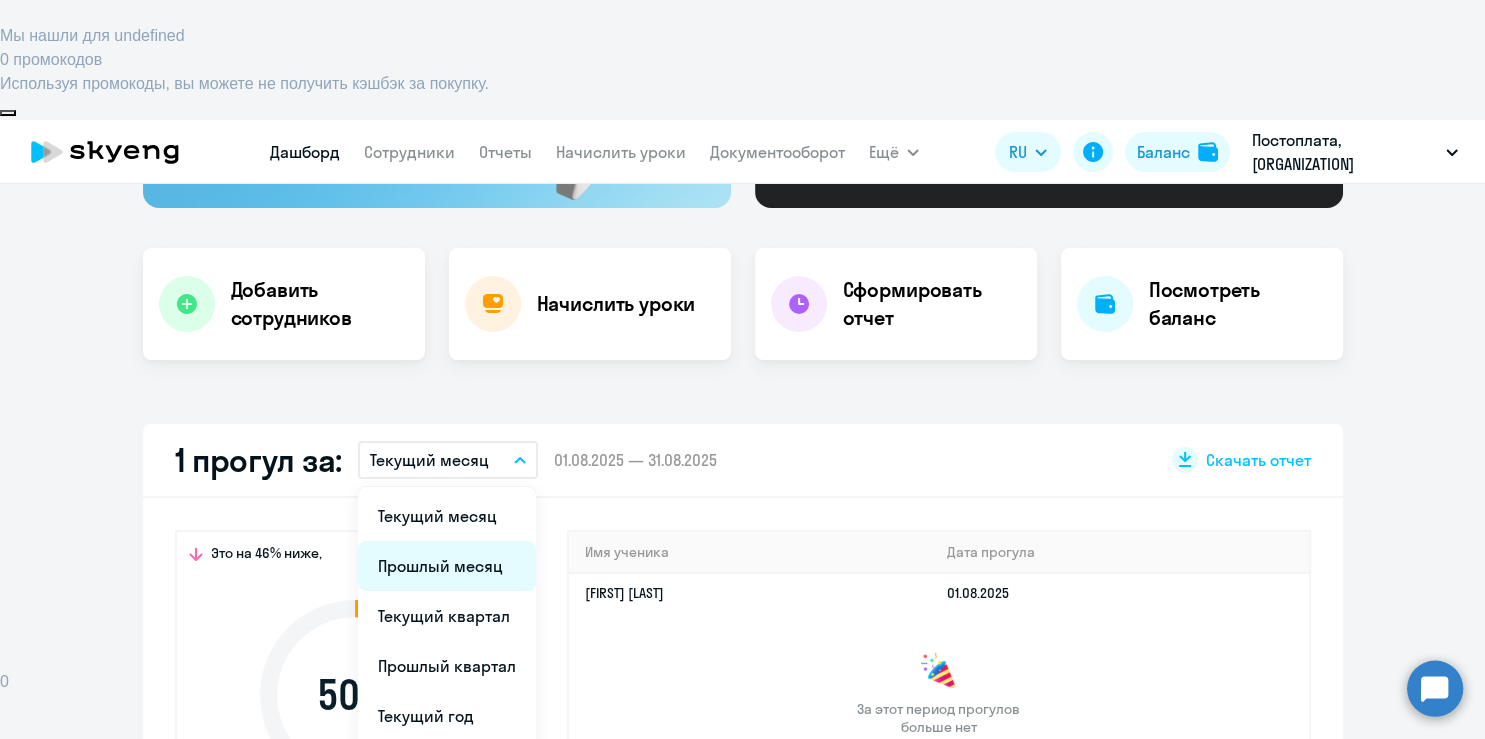 click on "Прошлый месяц" at bounding box center (447, 566) 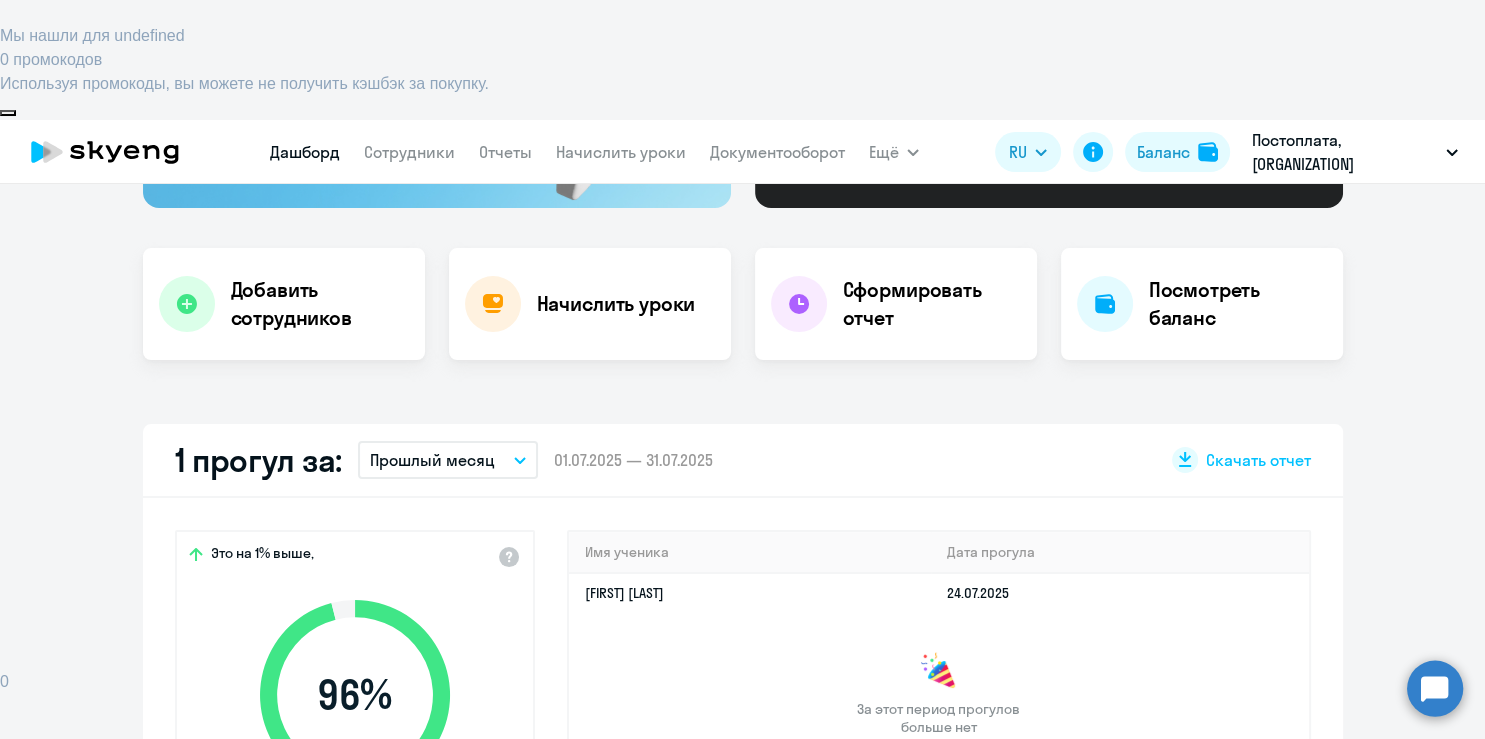 click on "Имя ученика Дата прогула  [FIRST] [LAST]   [DATE]  За этот период прогулов больше нет" 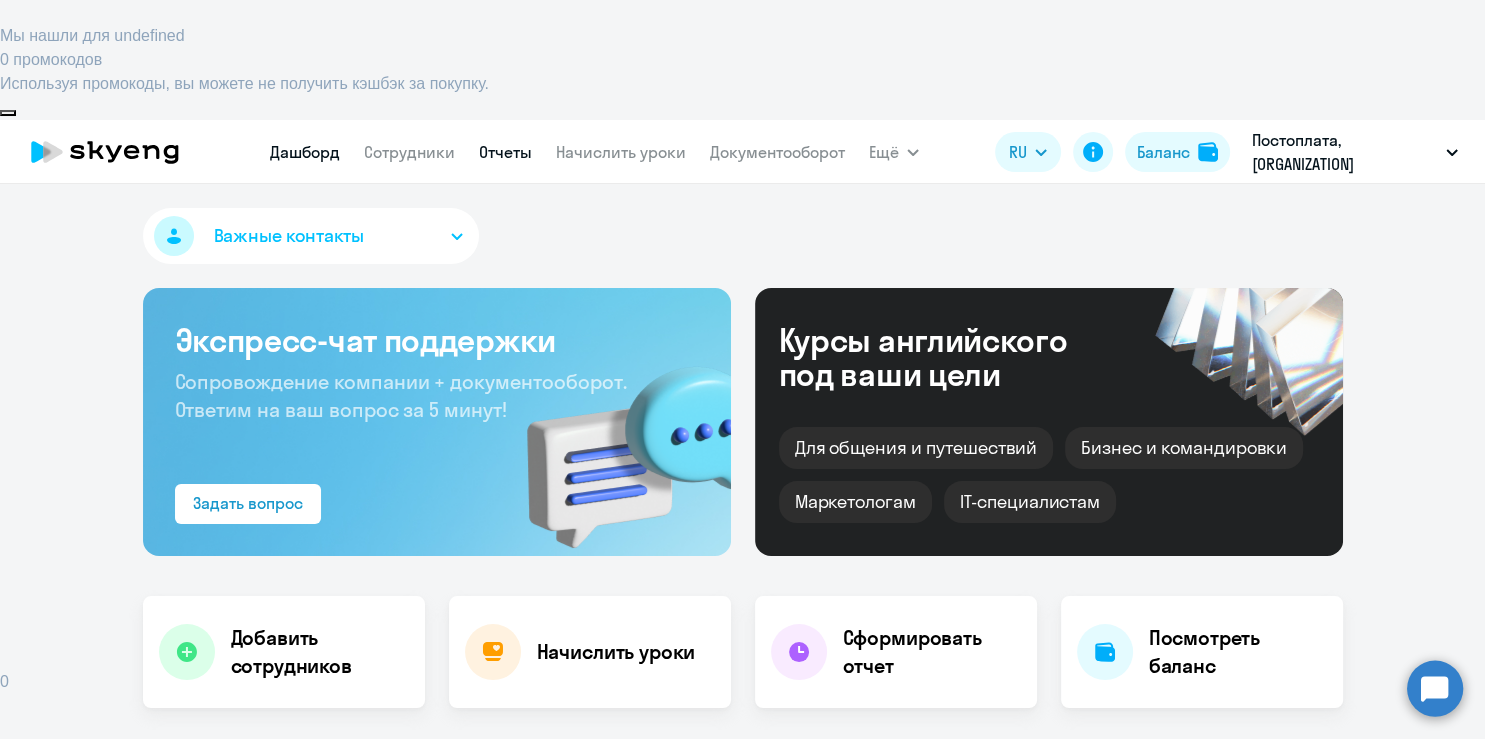 click on "Отчеты" at bounding box center (505, 152) 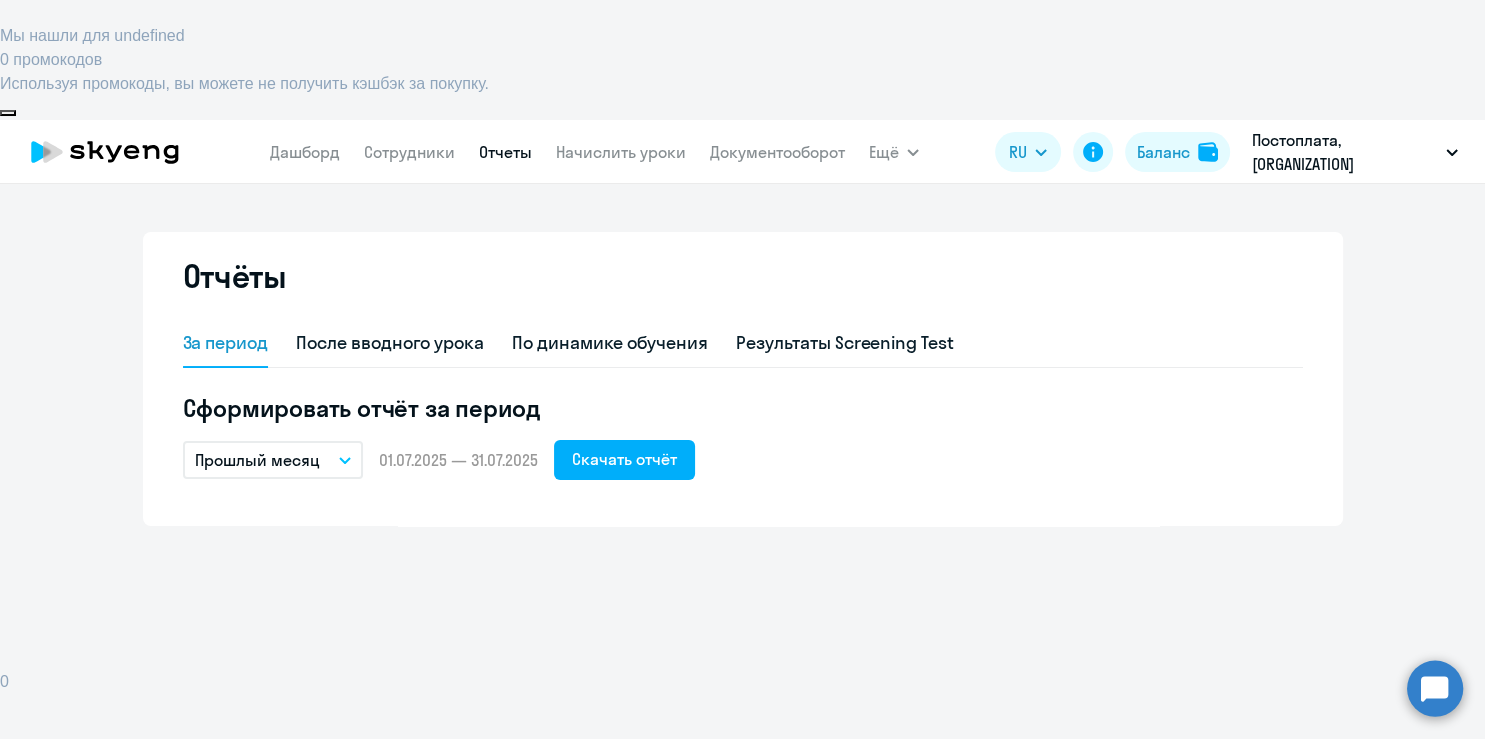 click on "Документооборот" at bounding box center (777, 152) 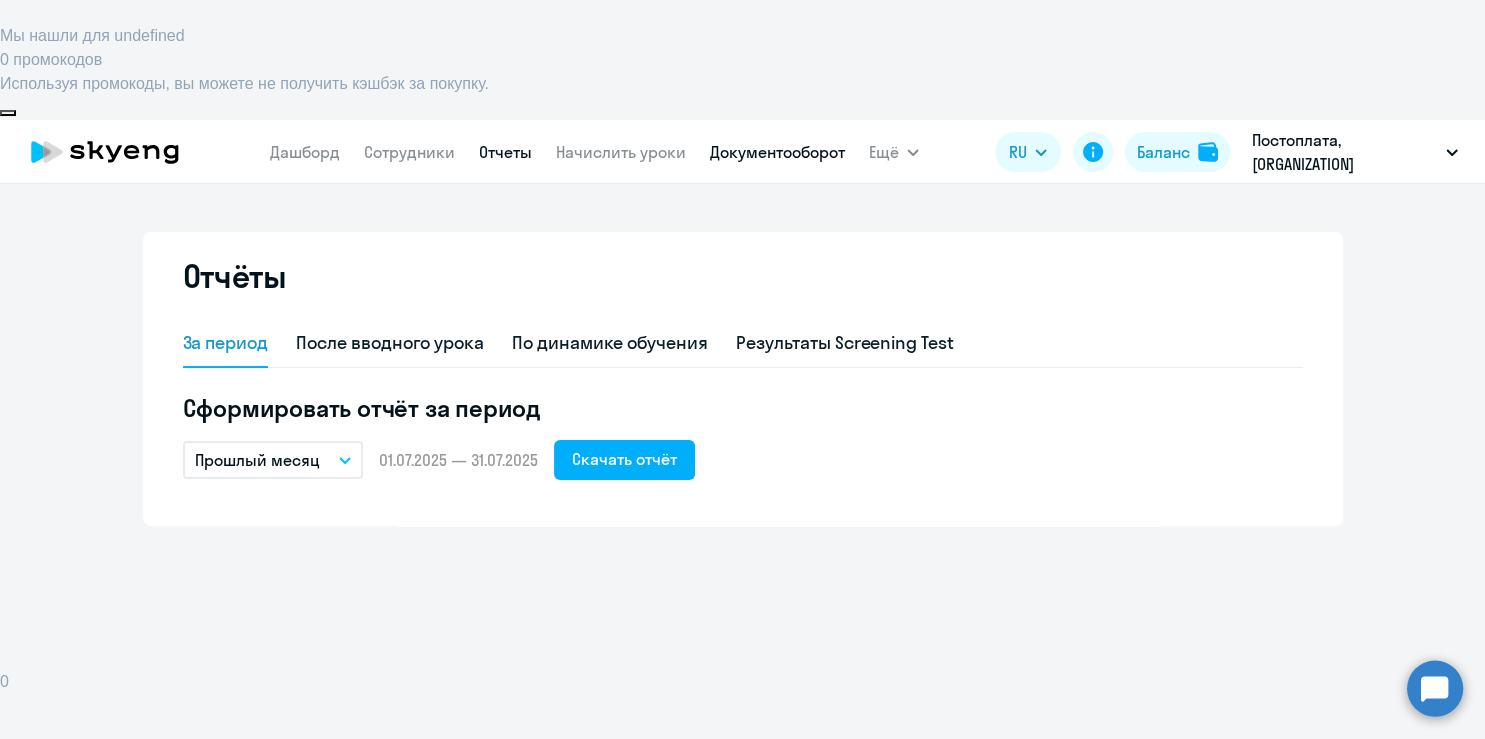 click on "Документооборот" at bounding box center [777, 152] 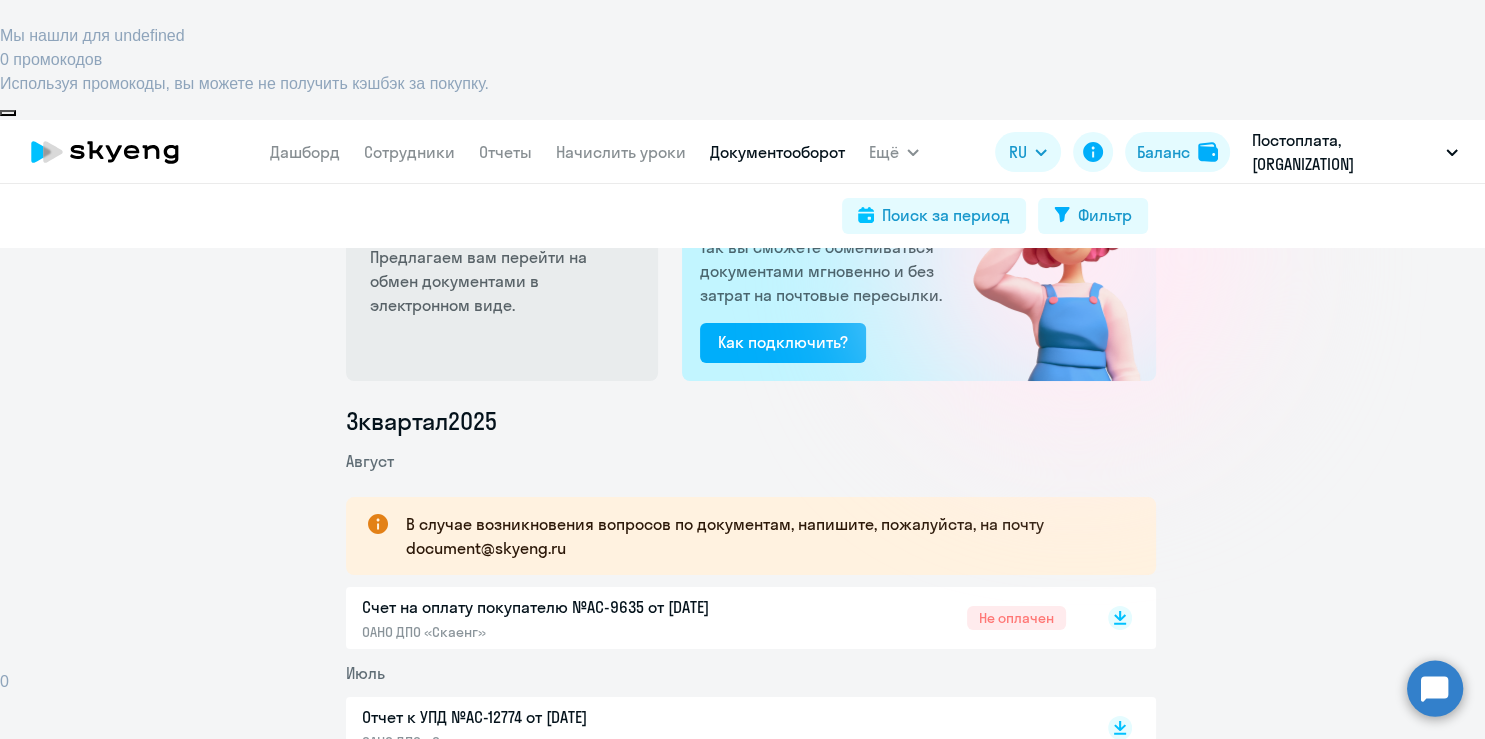 scroll, scrollTop: 129, scrollLeft: 0, axis: vertical 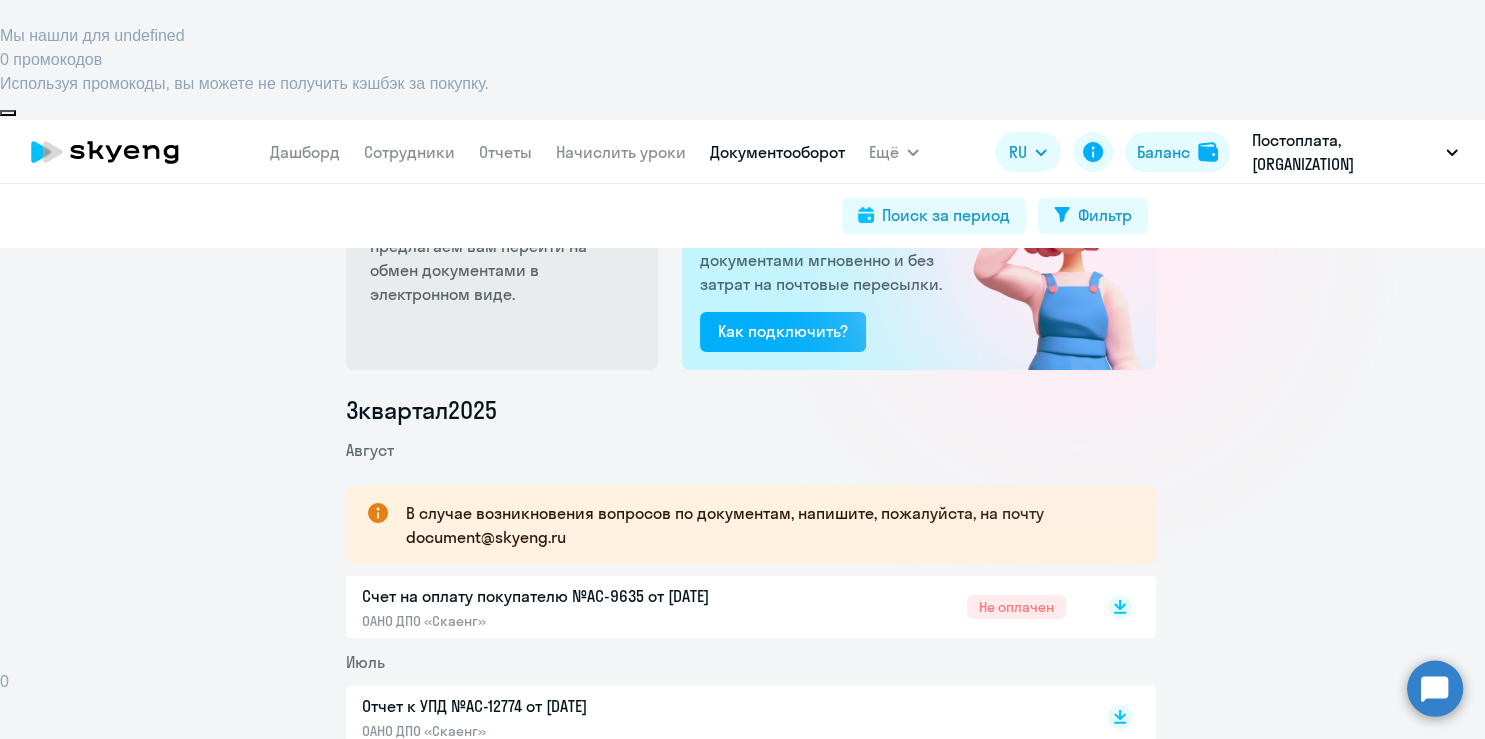 click on "ОАНО ДПО «Скаенг»" 